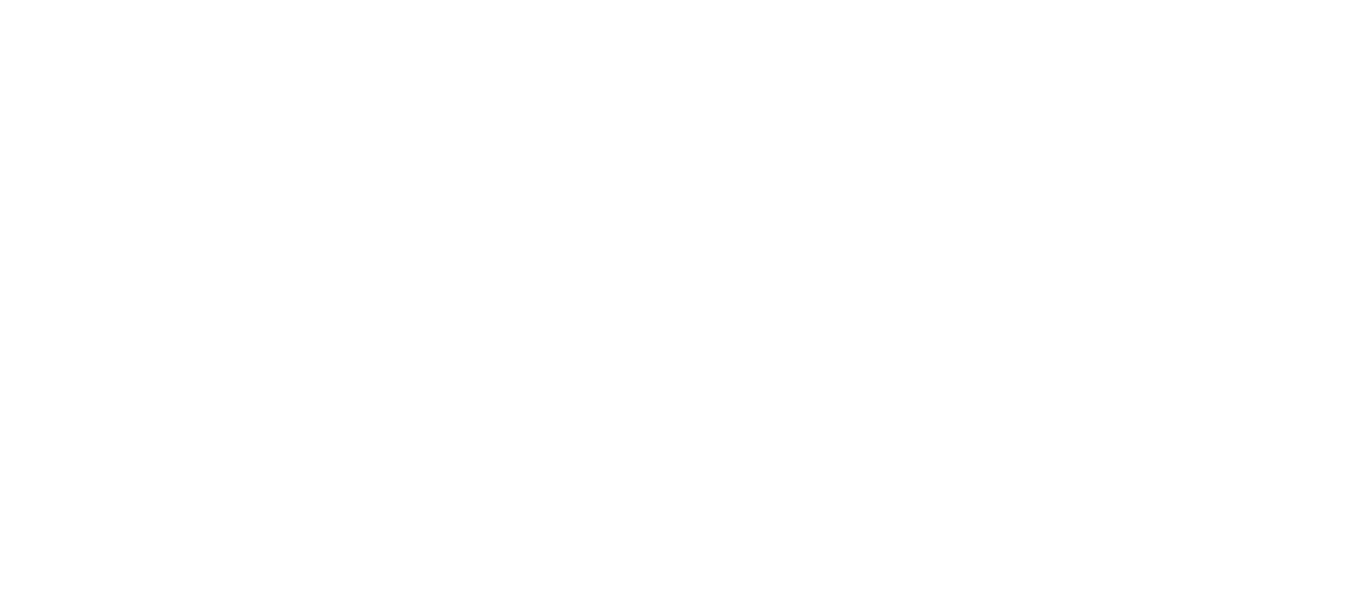 scroll, scrollTop: 0, scrollLeft: 0, axis: both 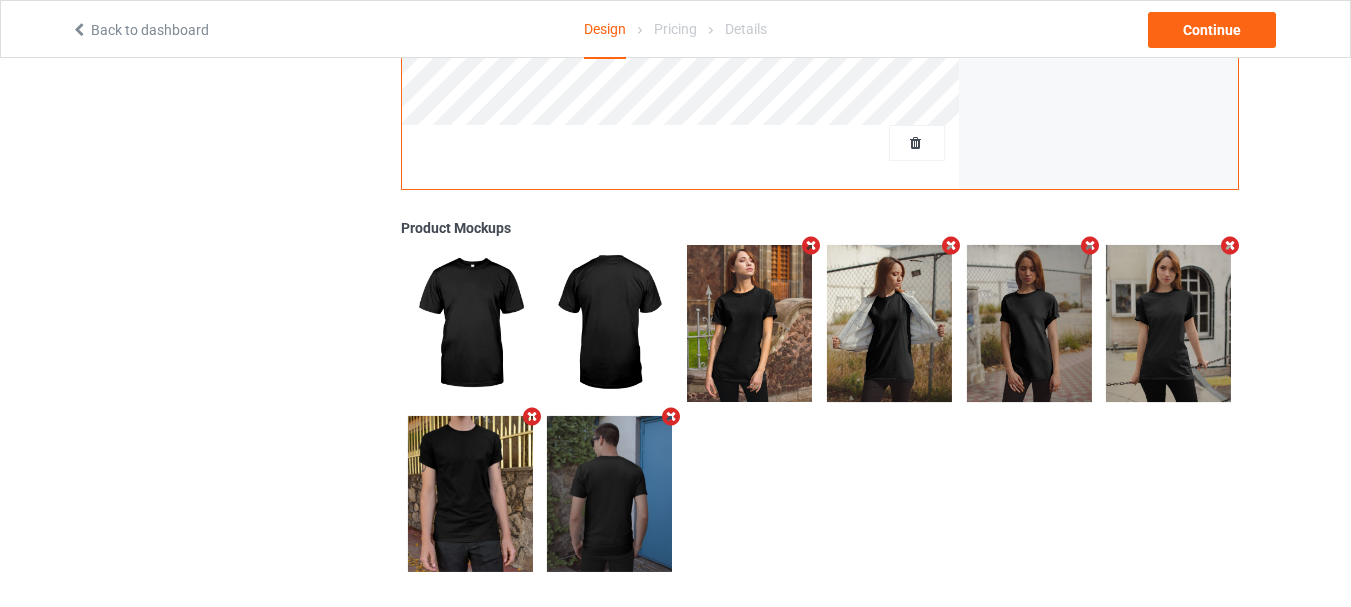 click at bounding box center [811, 245] 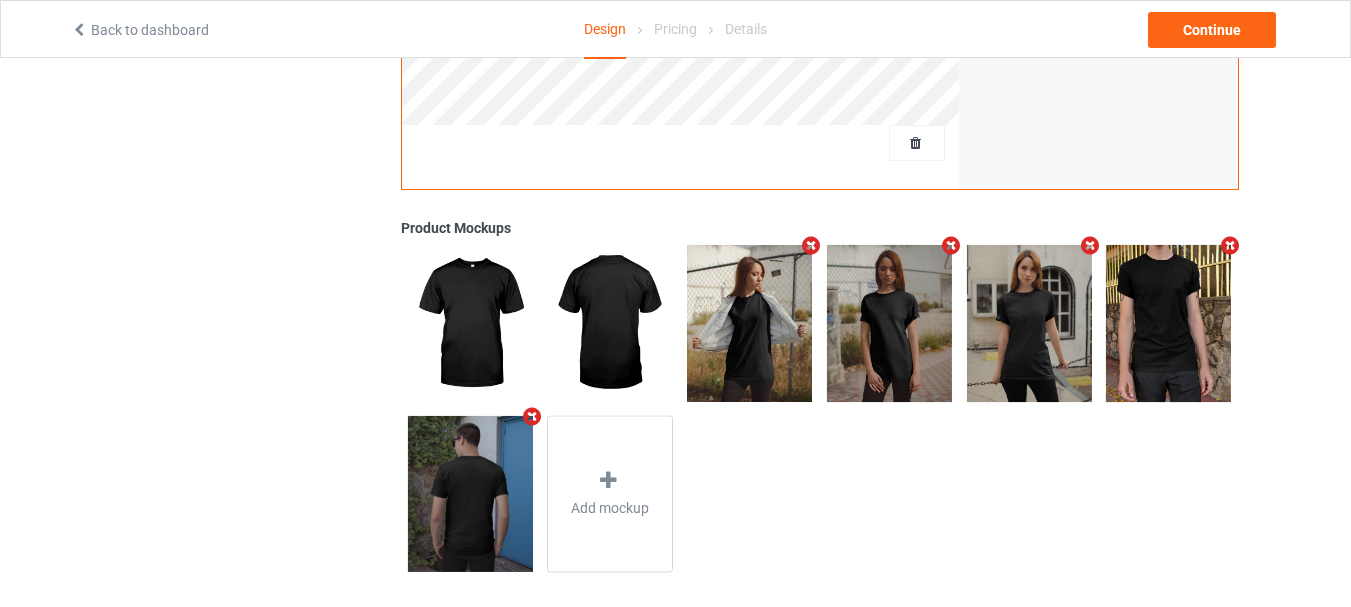 click at bounding box center (811, 245) 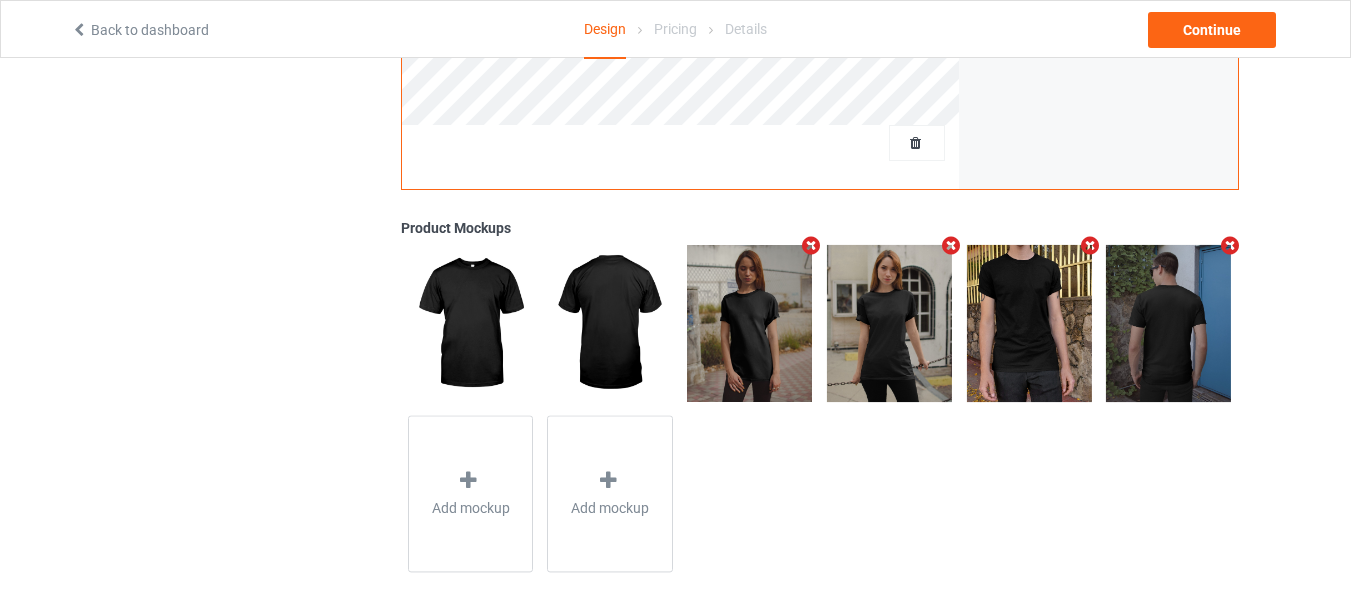 click at bounding box center (811, 245) 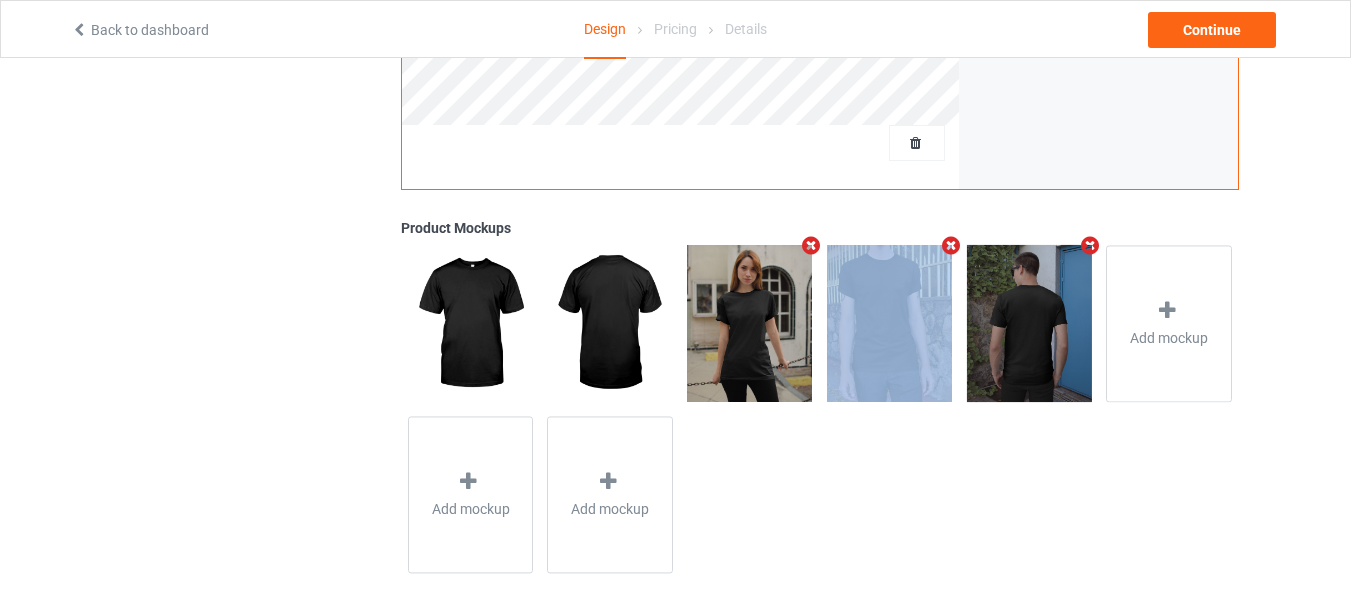 click at bounding box center [811, 245] 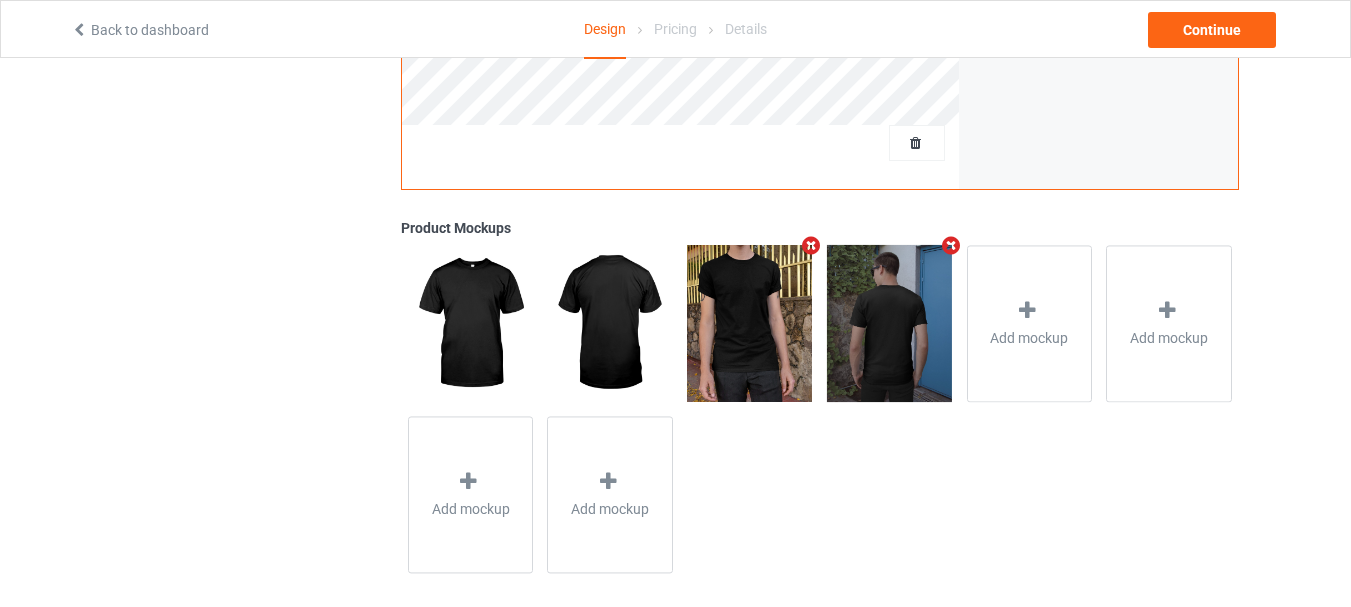 click at bounding box center [811, 245] 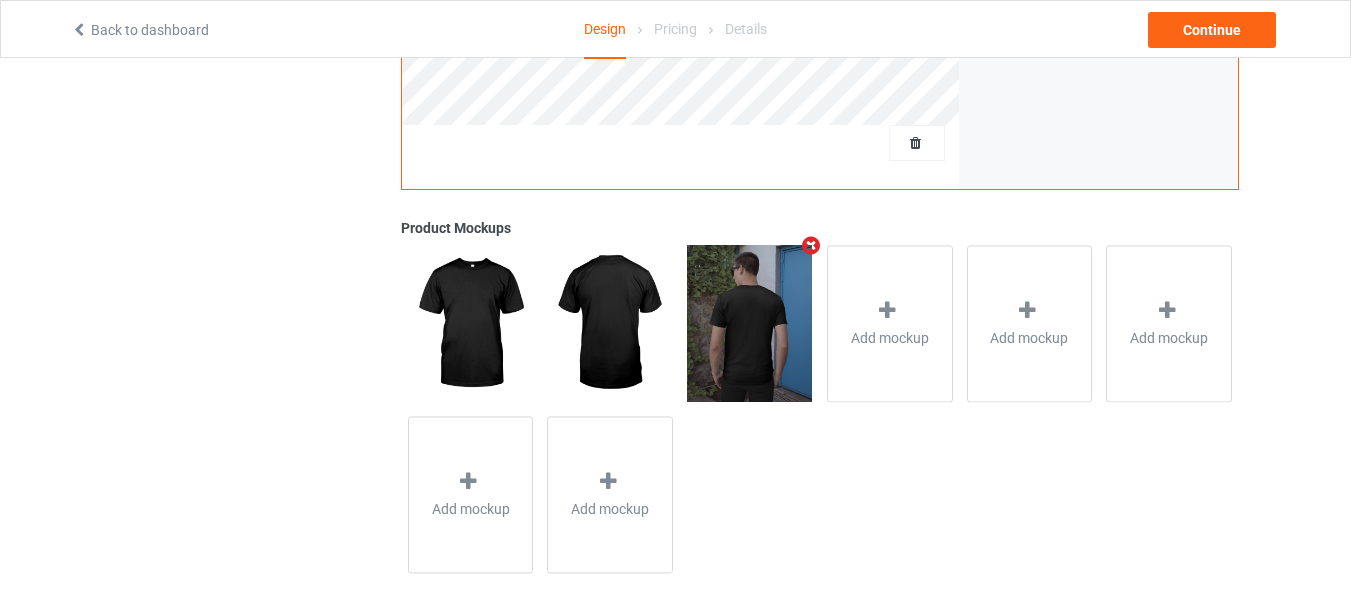 click at bounding box center (811, 245) 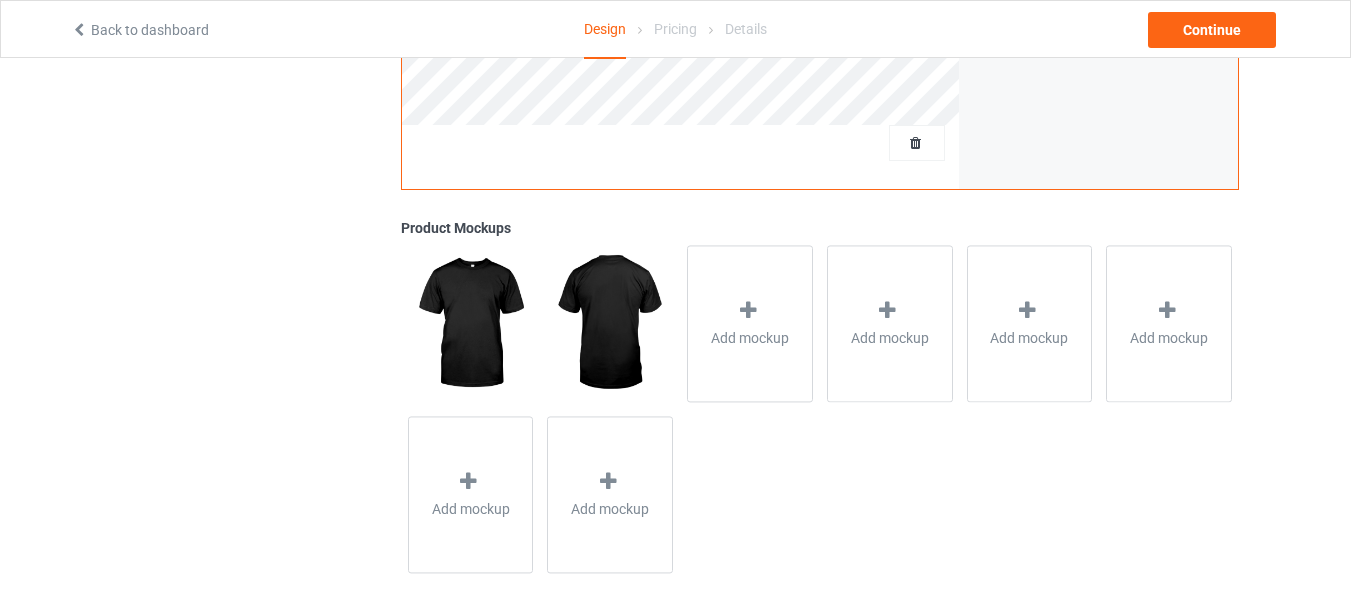click at bounding box center [470, 323] 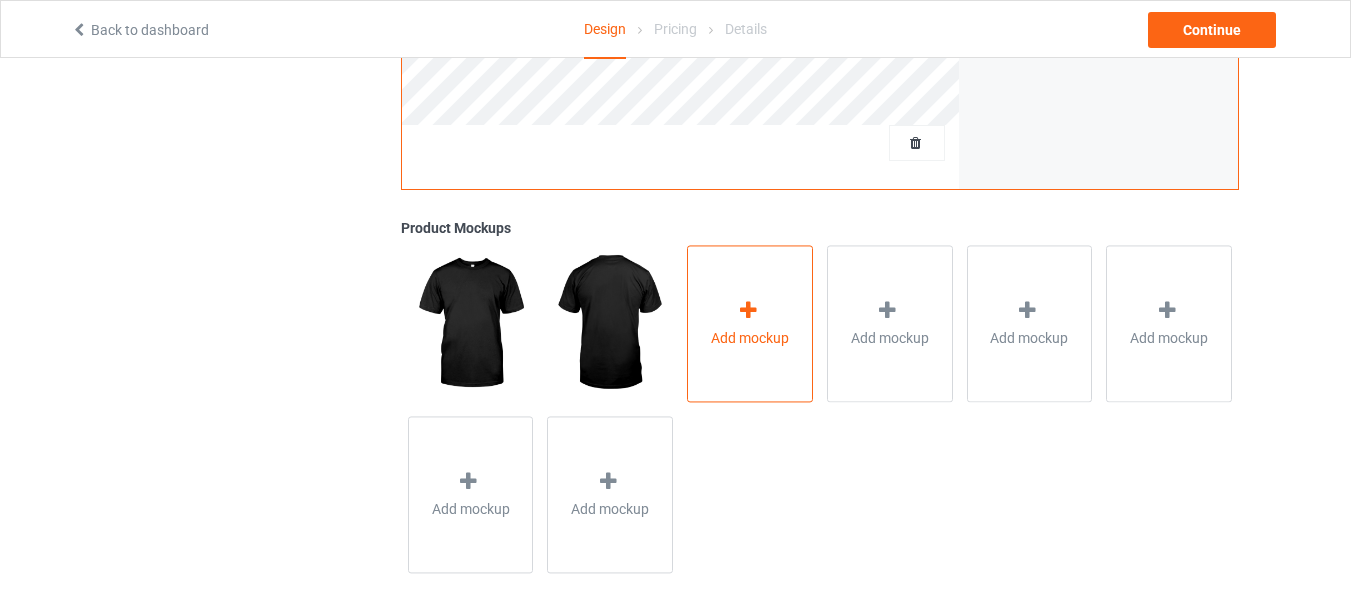 click on "Add mockup" at bounding box center (750, 323) 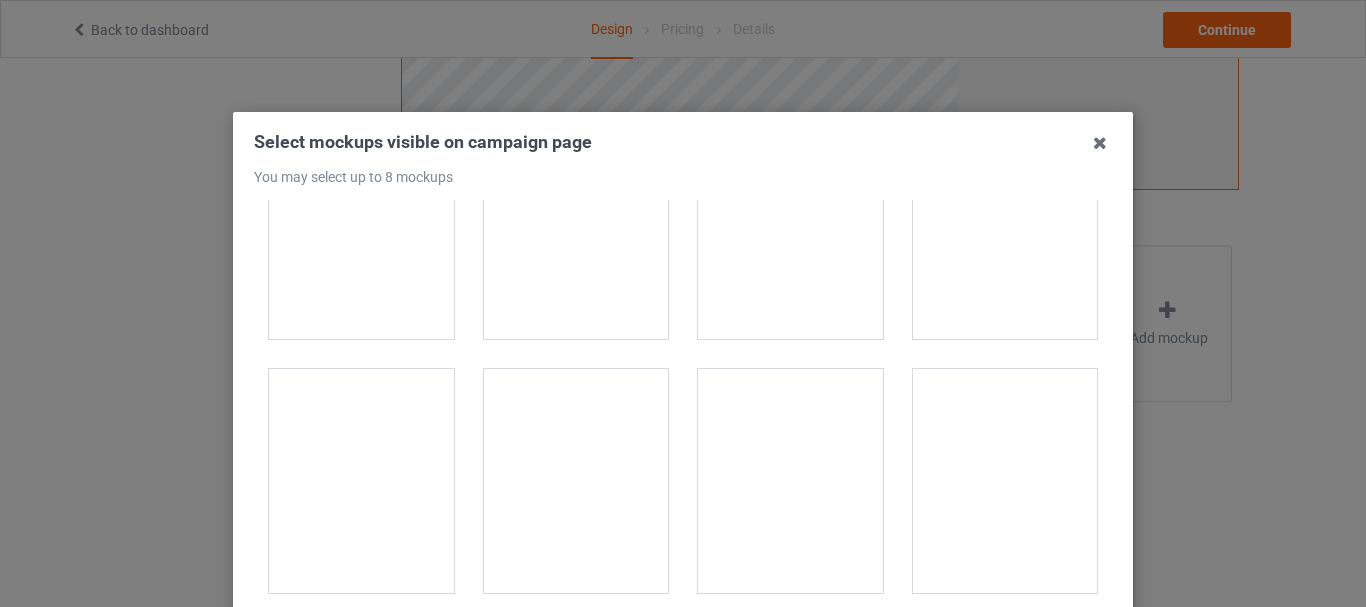 scroll, scrollTop: 921, scrollLeft: 0, axis: vertical 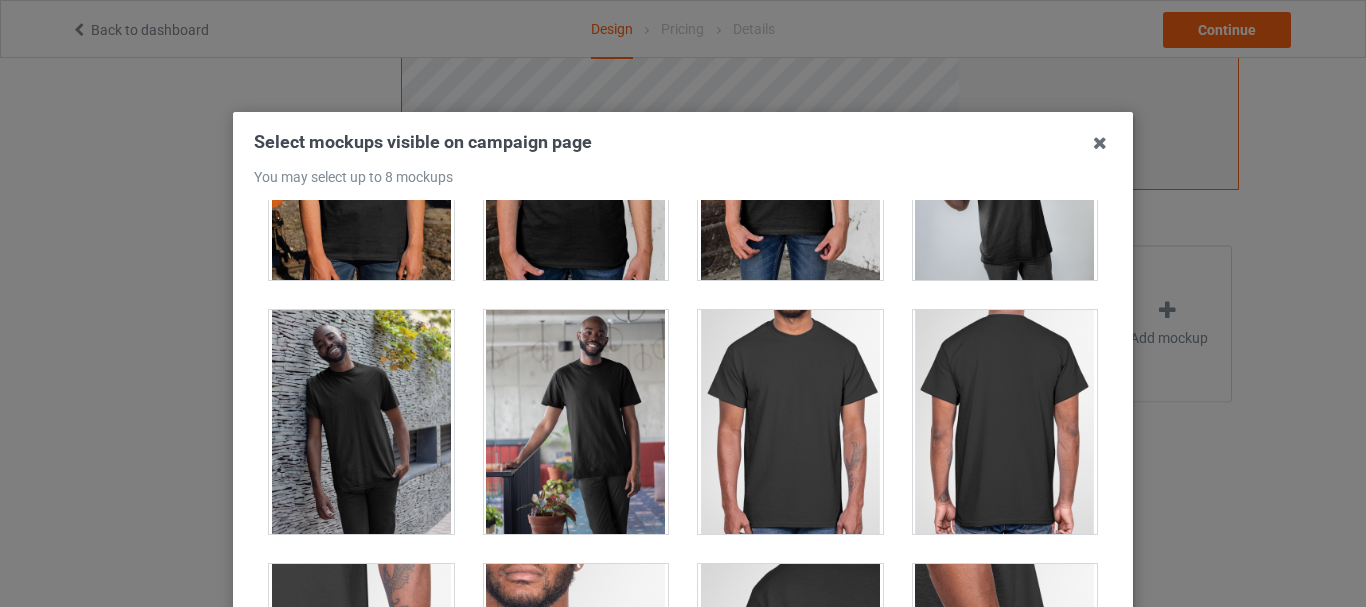 click at bounding box center [790, 422] 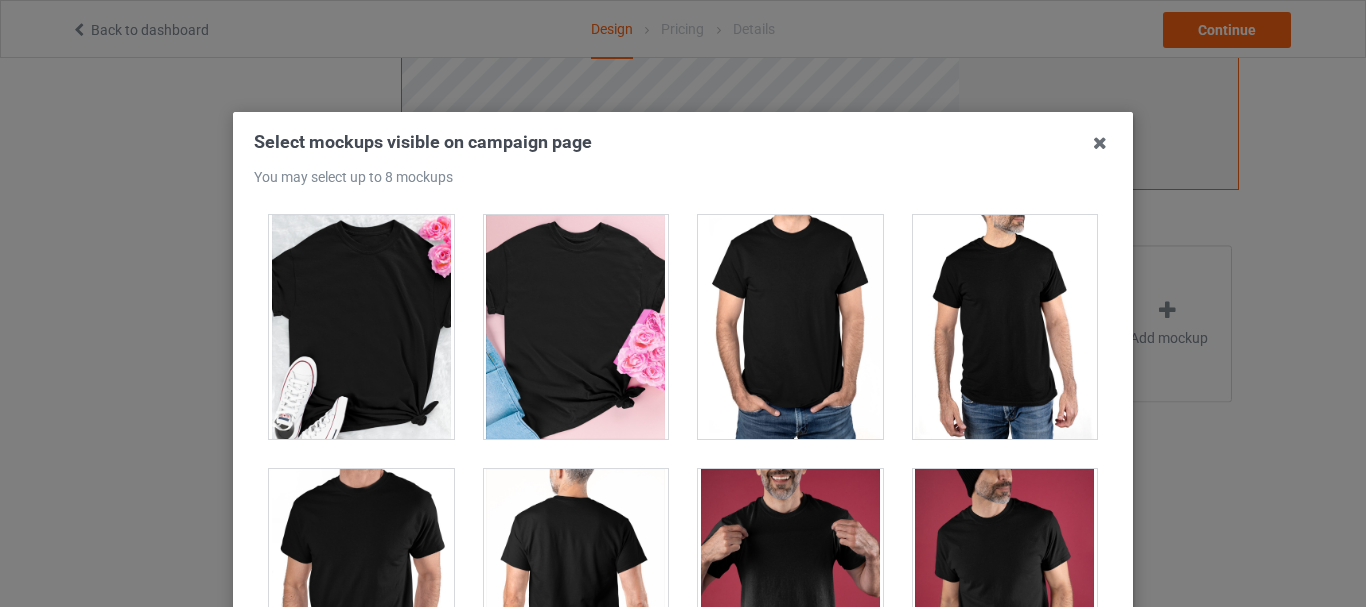scroll, scrollTop: 8383, scrollLeft: 0, axis: vertical 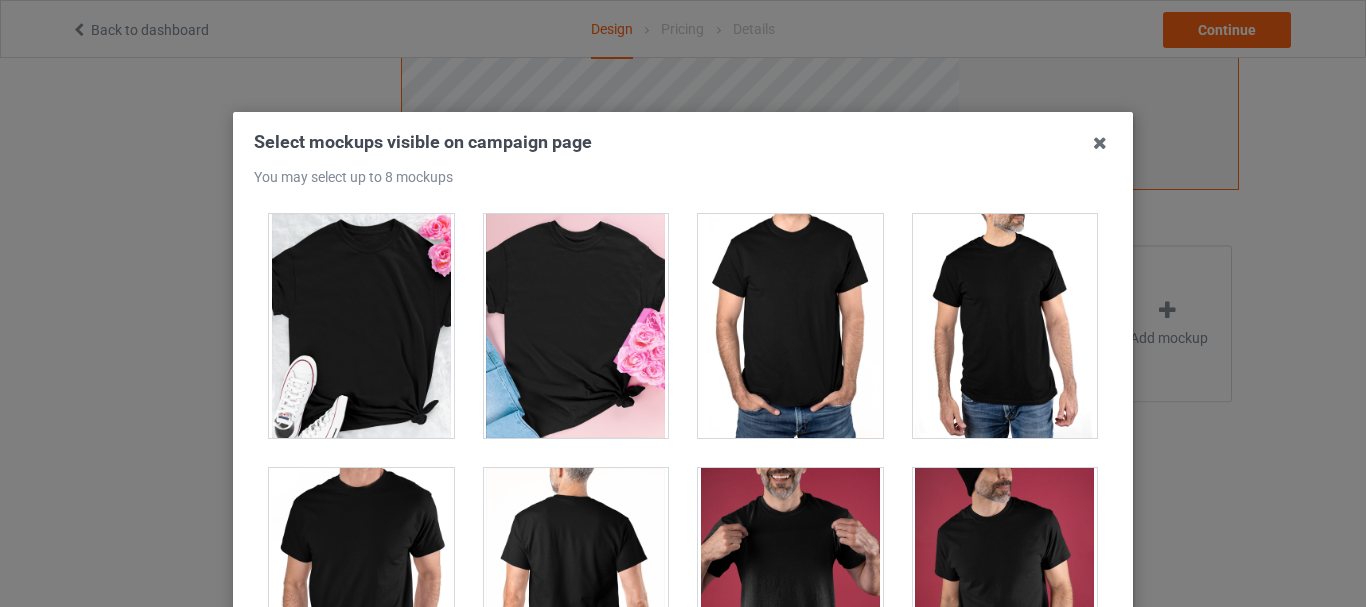 click at bounding box center (790, 326) 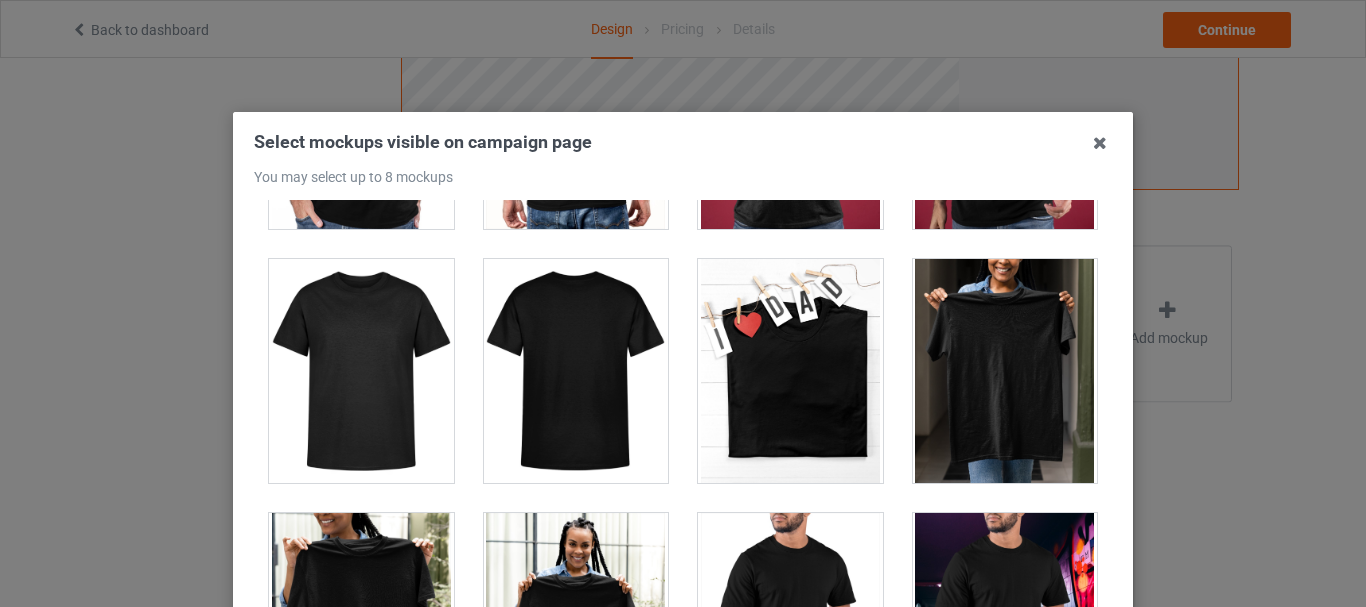 scroll, scrollTop: 8878, scrollLeft: 0, axis: vertical 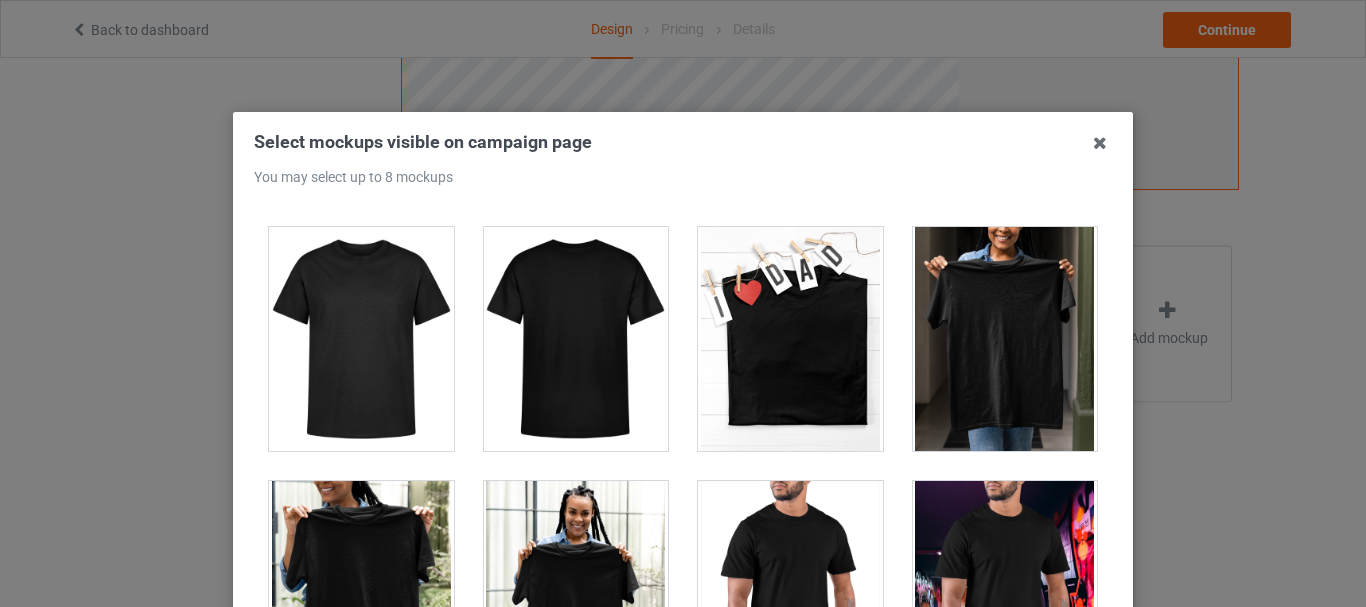 click at bounding box center (576, 339) 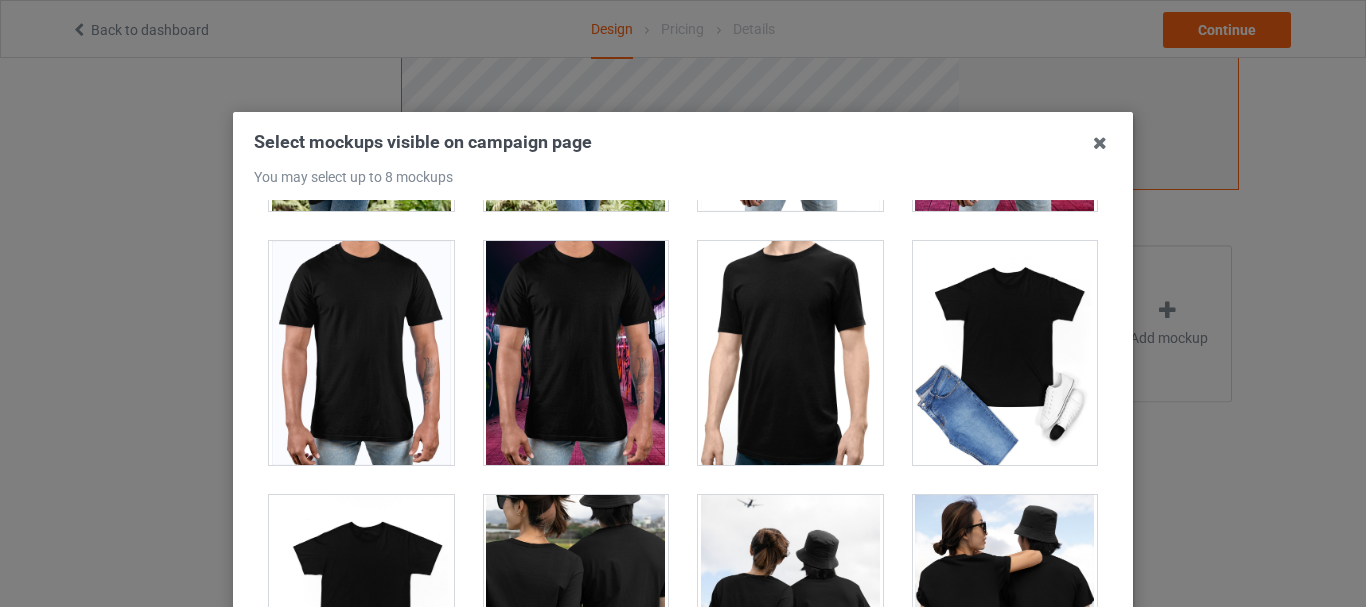 scroll, scrollTop: 9391, scrollLeft: 0, axis: vertical 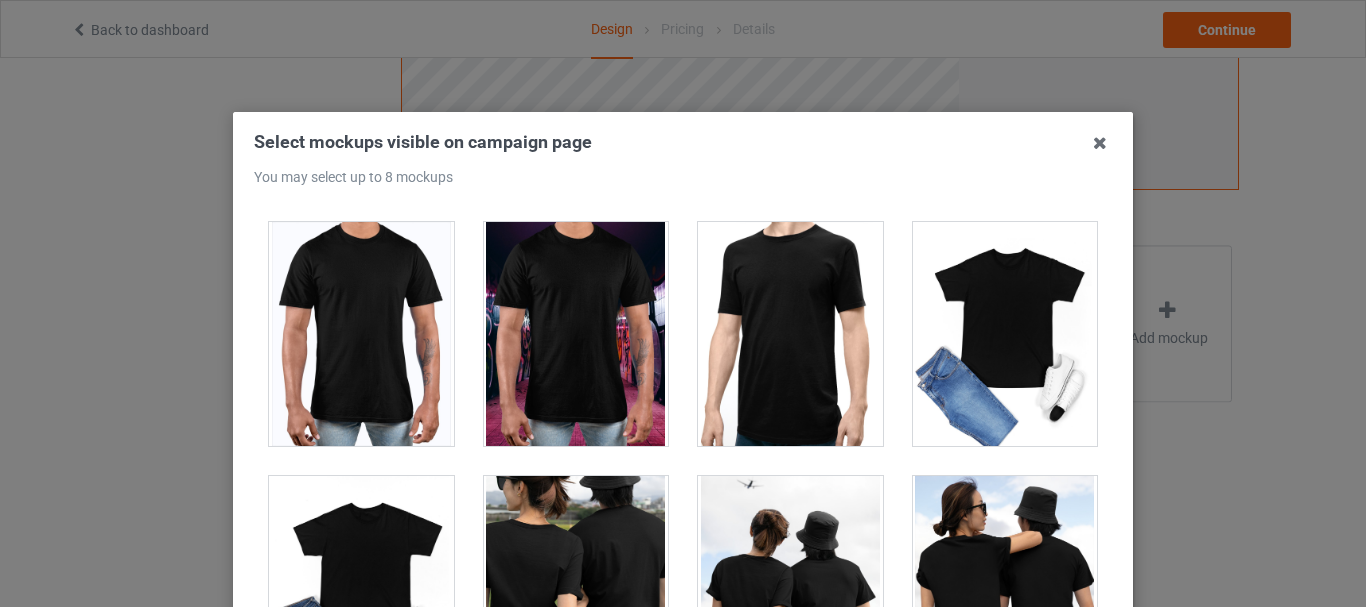 click at bounding box center [1005, 334] 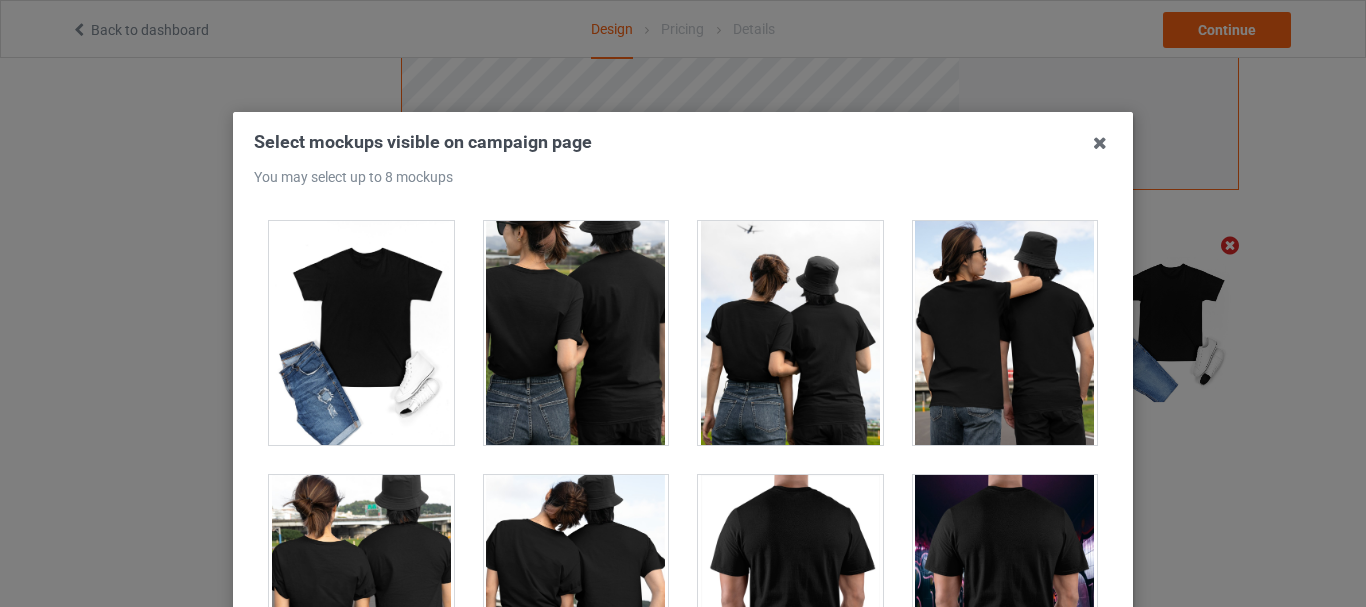 scroll, scrollTop: 9663, scrollLeft: 0, axis: vertical 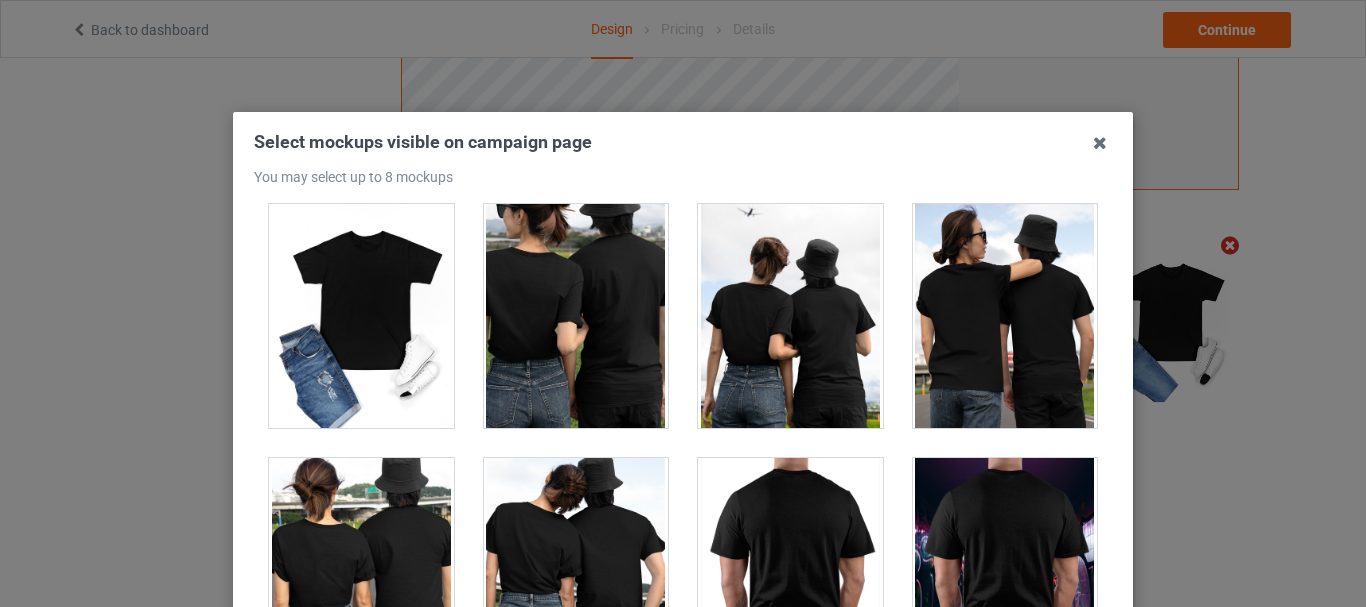 click at bounding box center [361, 316] 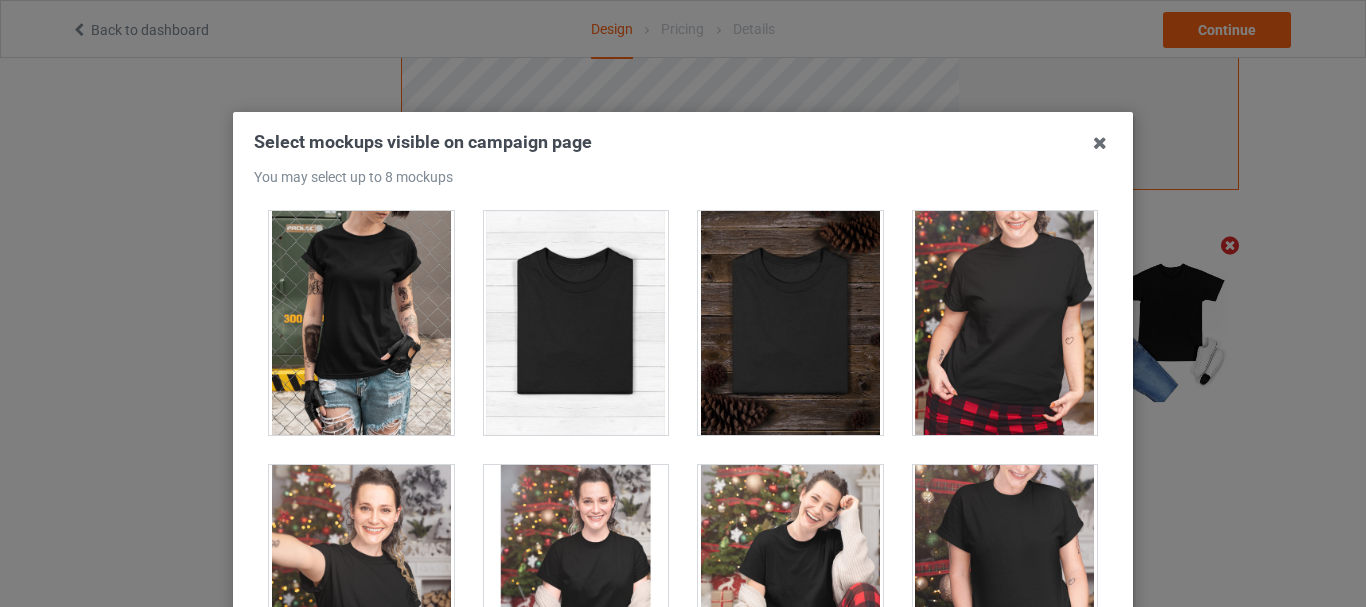 scroll, scrollTop: 20340, scrollLeft: 0, axis: vertical 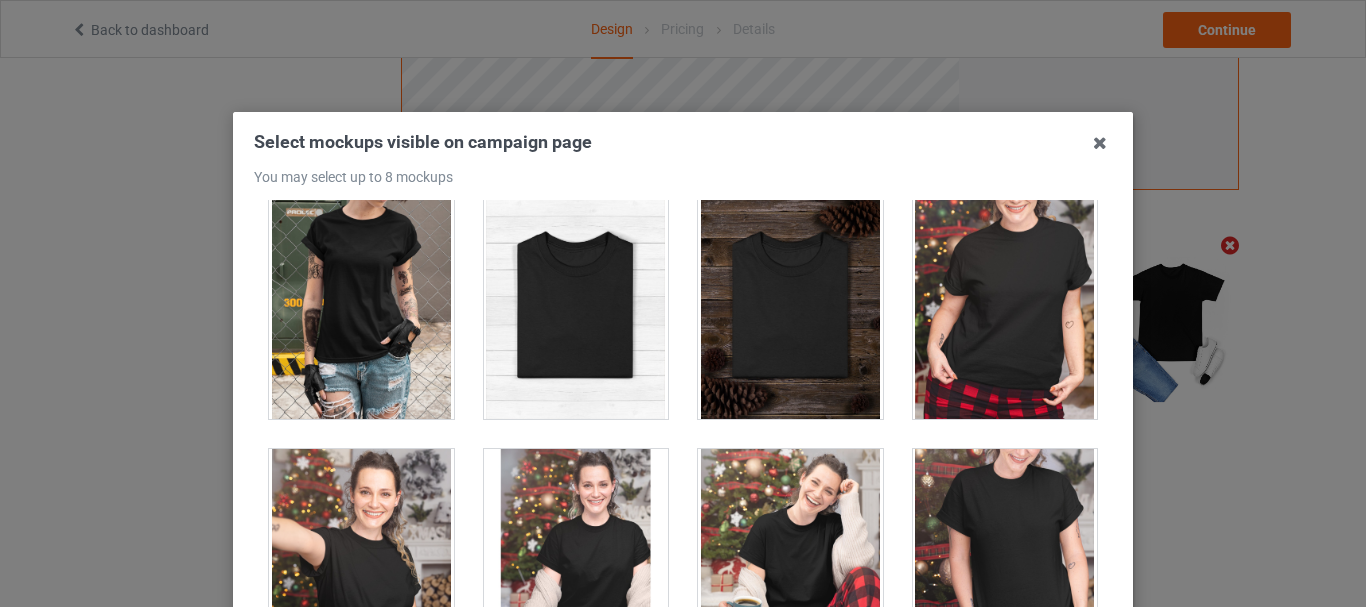 click at bounding box center (576, 307) 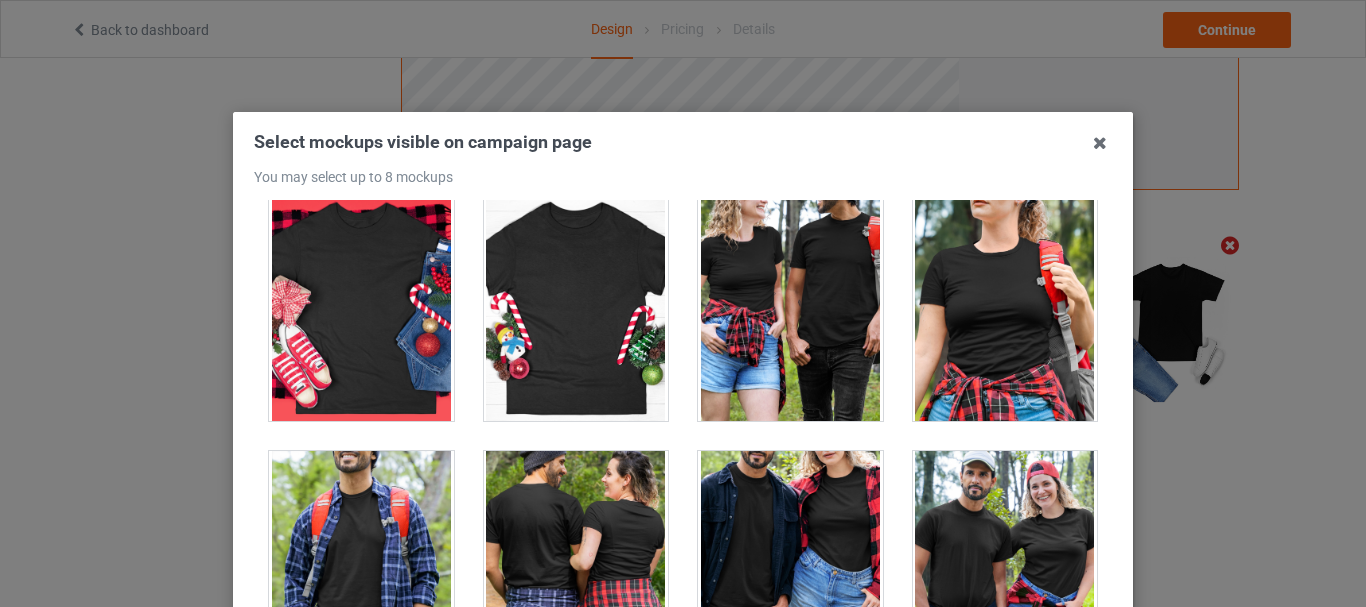 scroll, scrollTop: 22134, scrollLeft: 0, axis: vertical 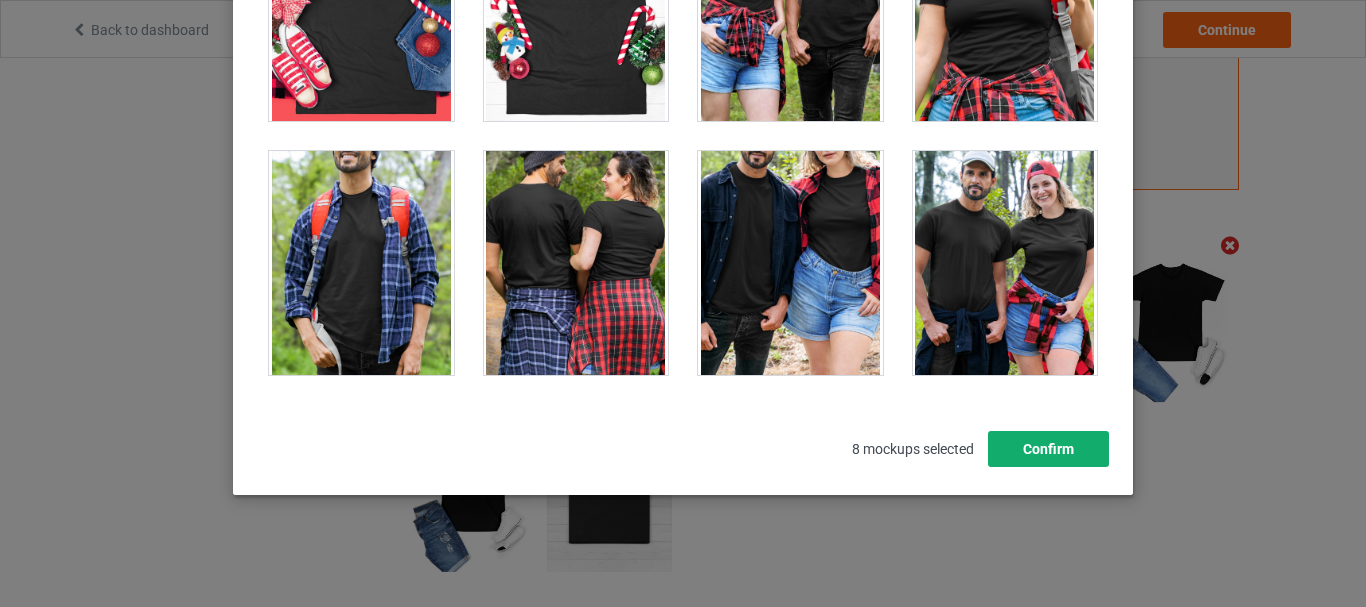 click on "Confirm" at bounding box center (1048, 449) 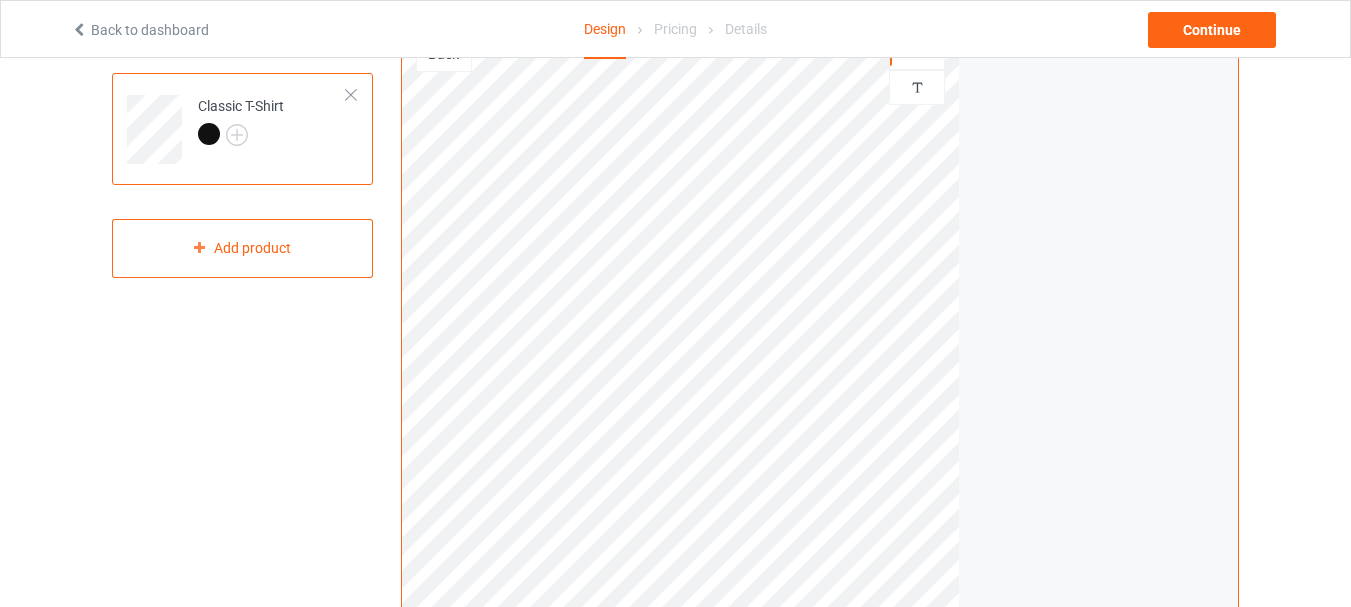 scroll, scrollTop: 157, scrollLeft: 0, axis: vertical 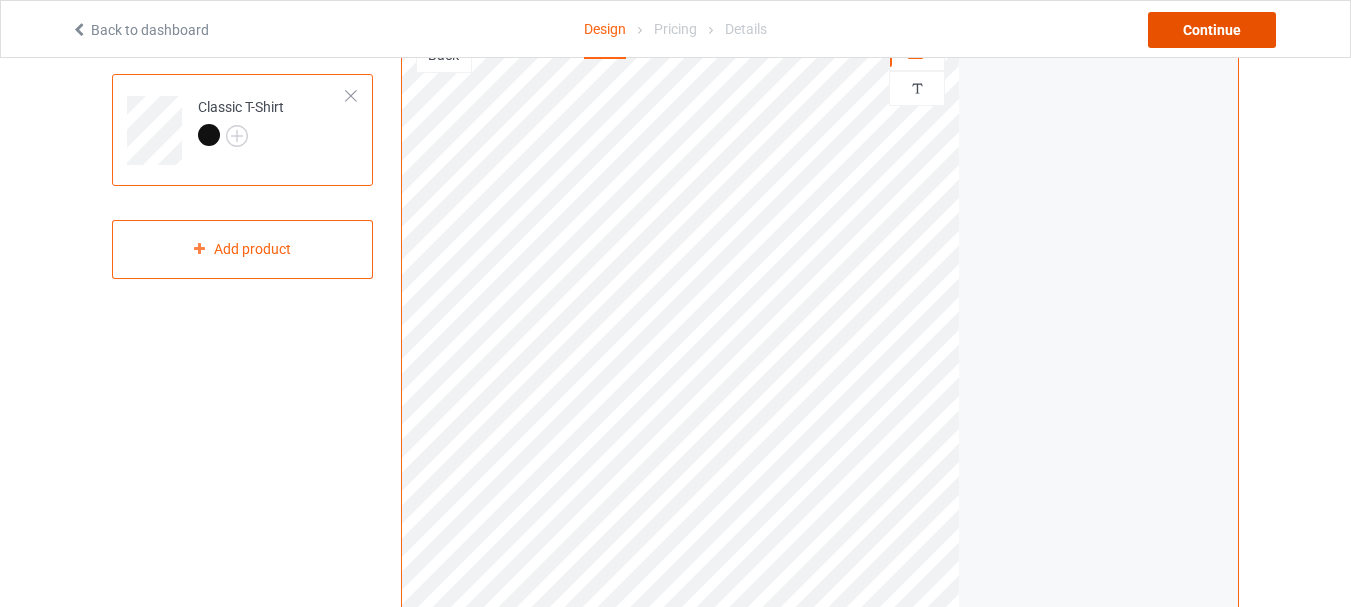 click on "Continue" at bounding box center [1212, 30] 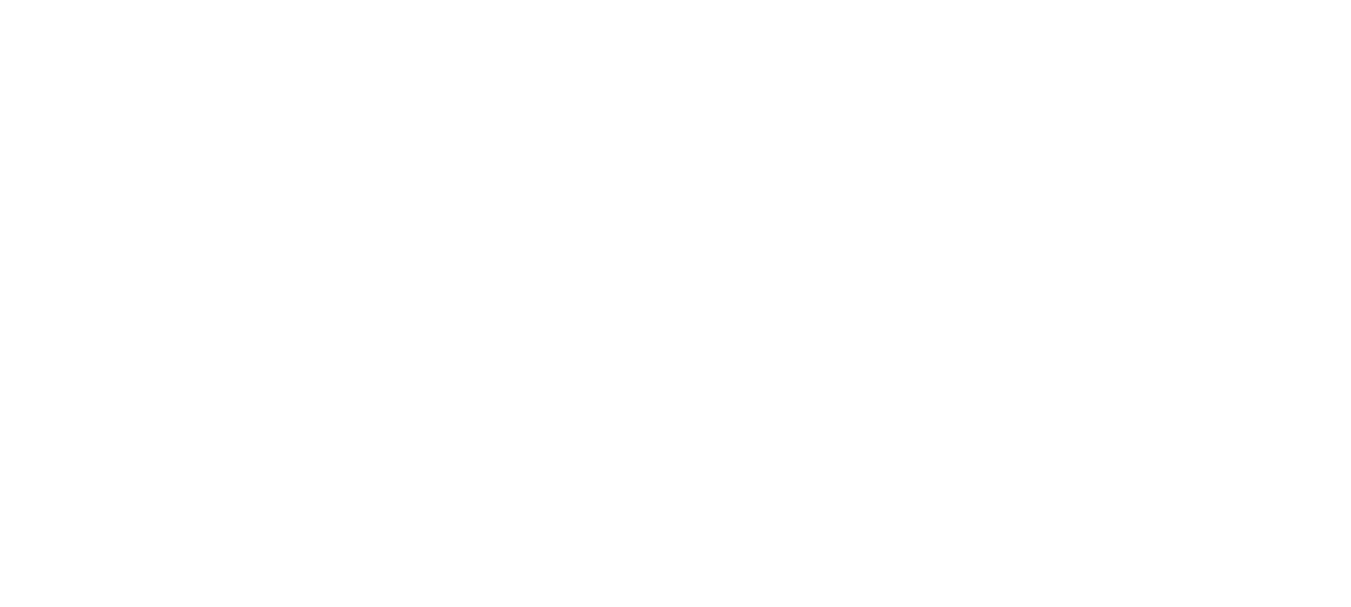 scroll, scrollTop: 0, scrollLeft: 0, axis: both 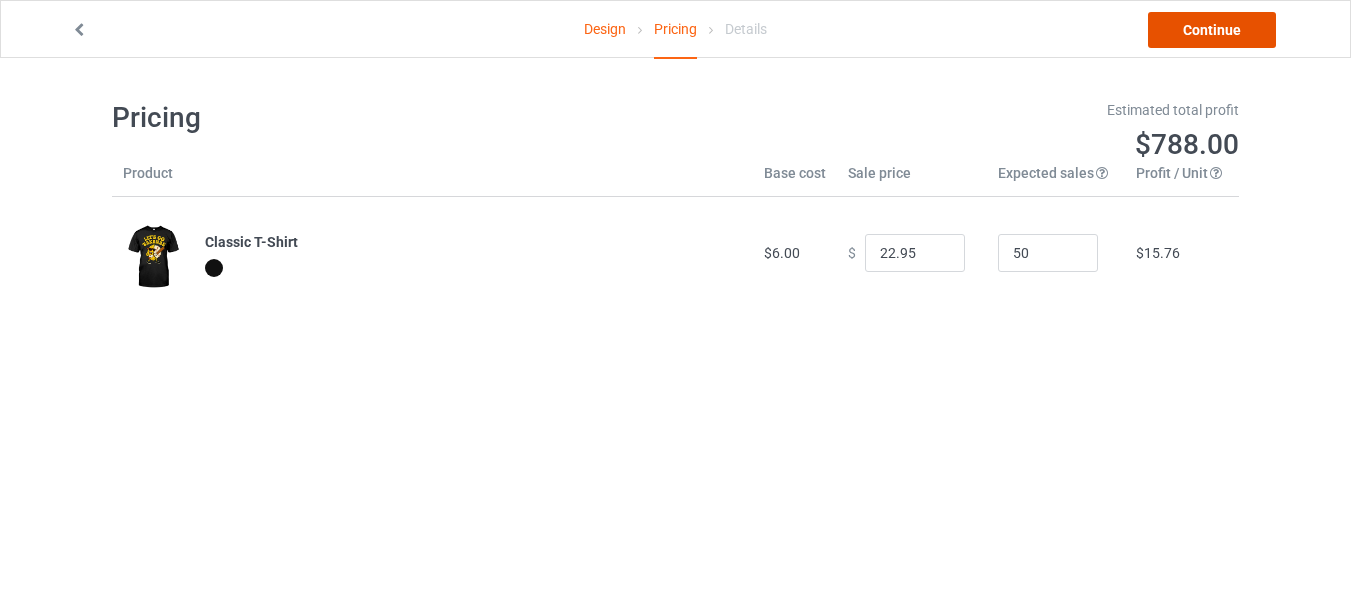 click on "Continue" at bounding box center [1212, 30] 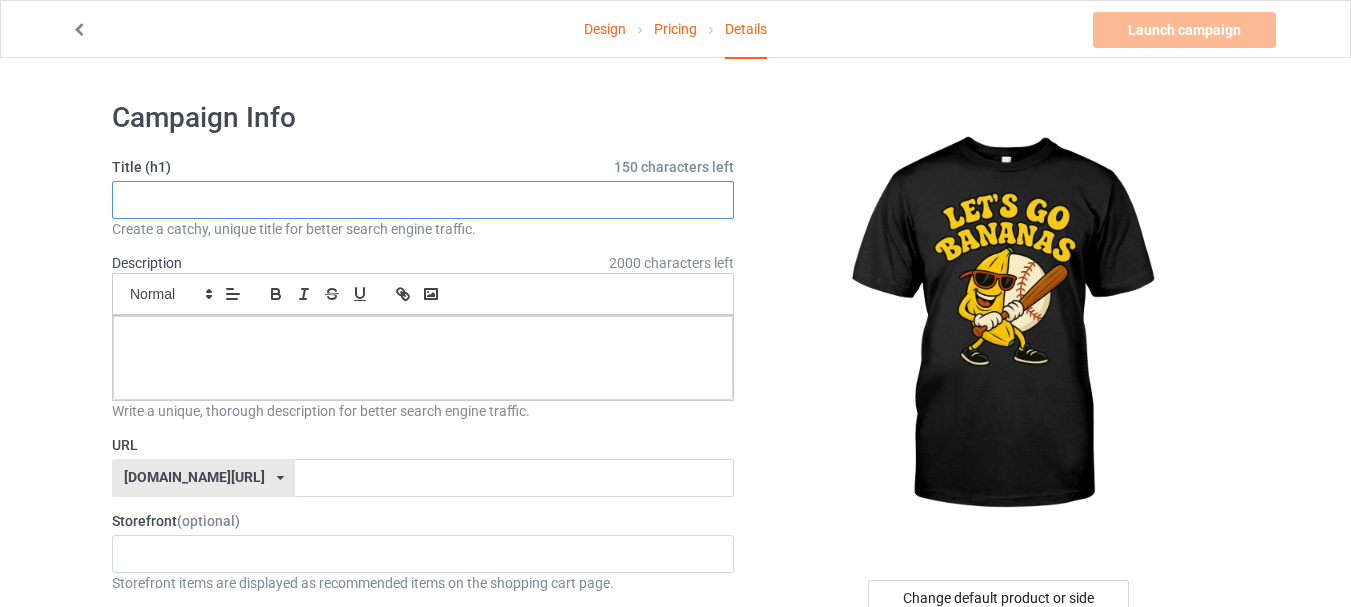 click at bounding box center (423, 200) 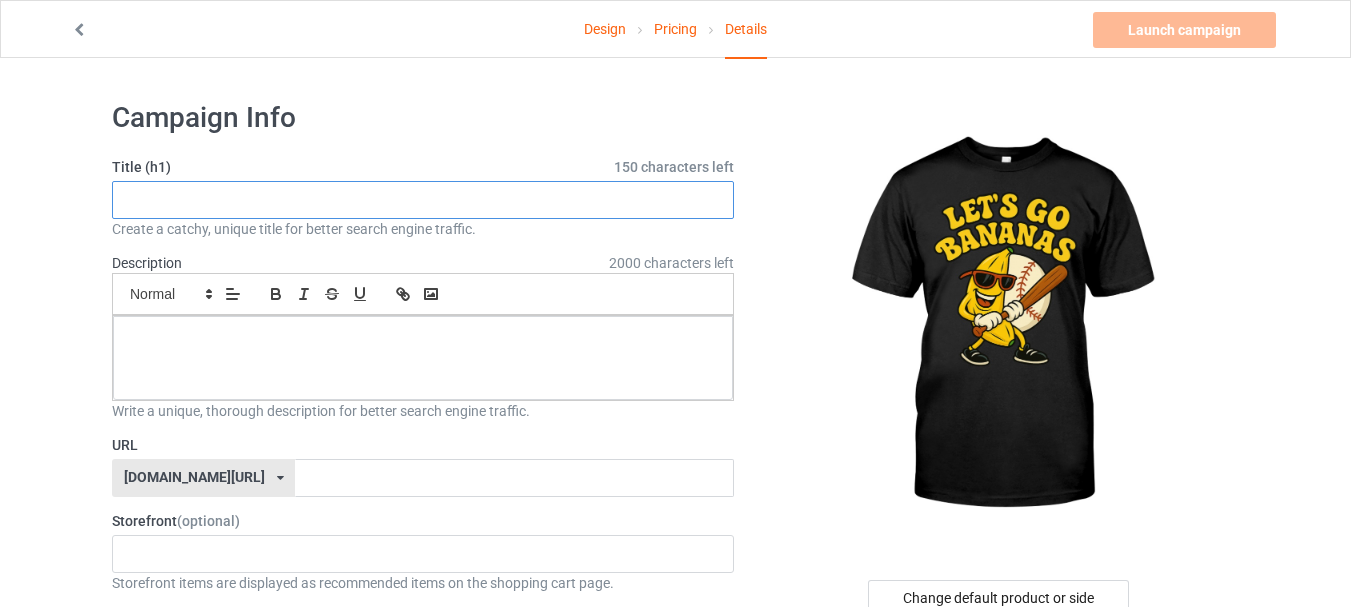 paste on "Let's Go Bananas Baseball" 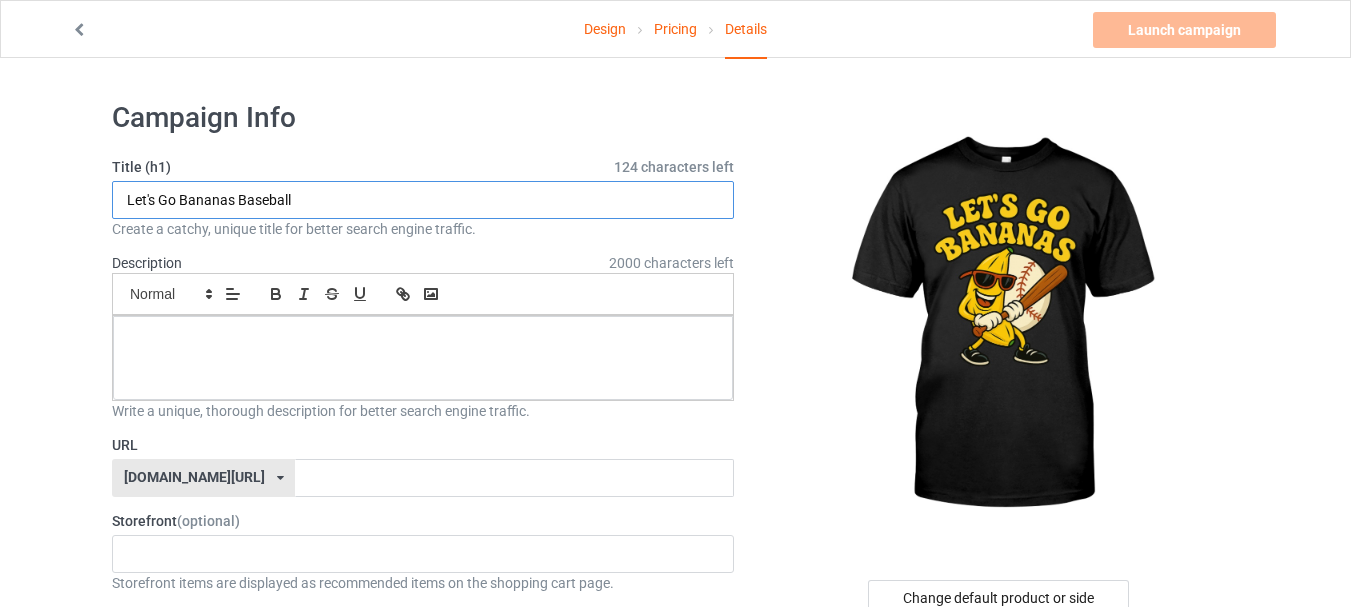 type on "Let's Go Bananas Baseball" 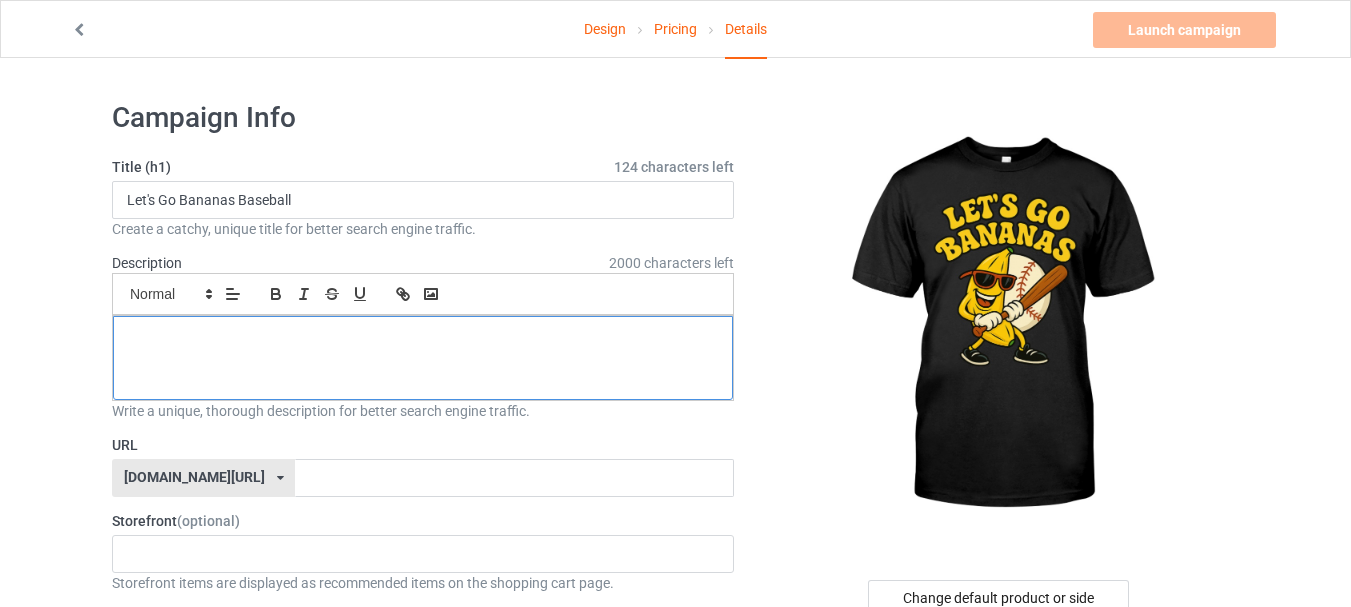 click at bounding box center [423, 338] 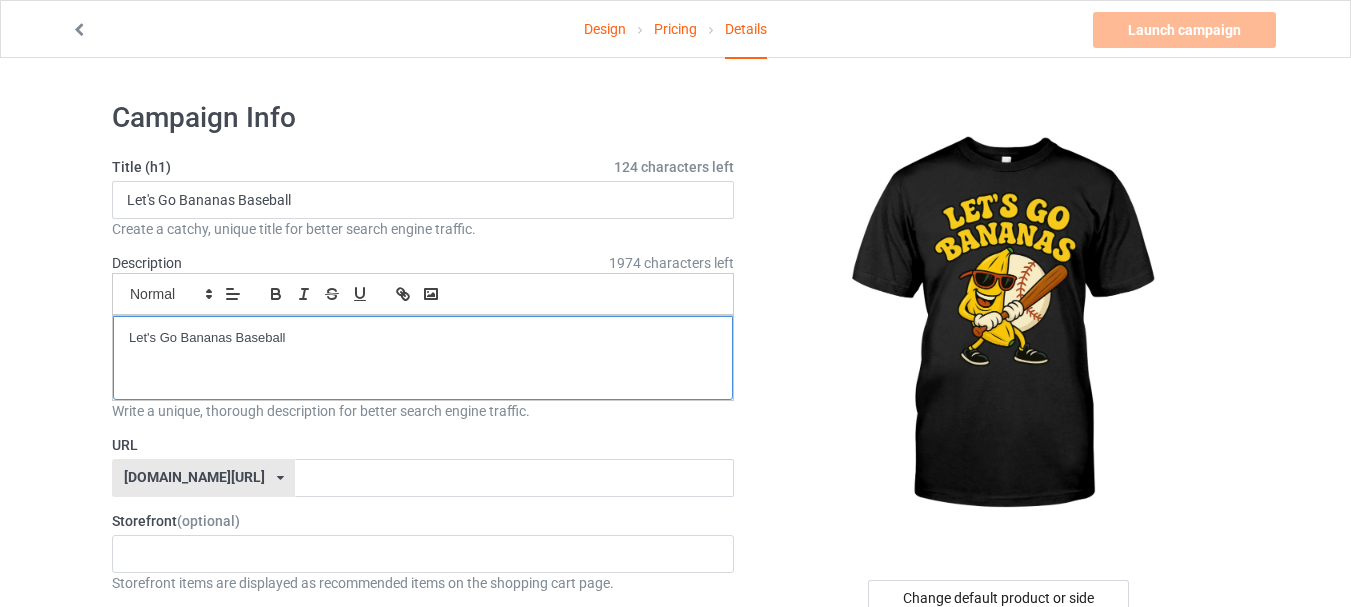 scroll, scrollTop: 0, scrollLeft: 0, axis: both 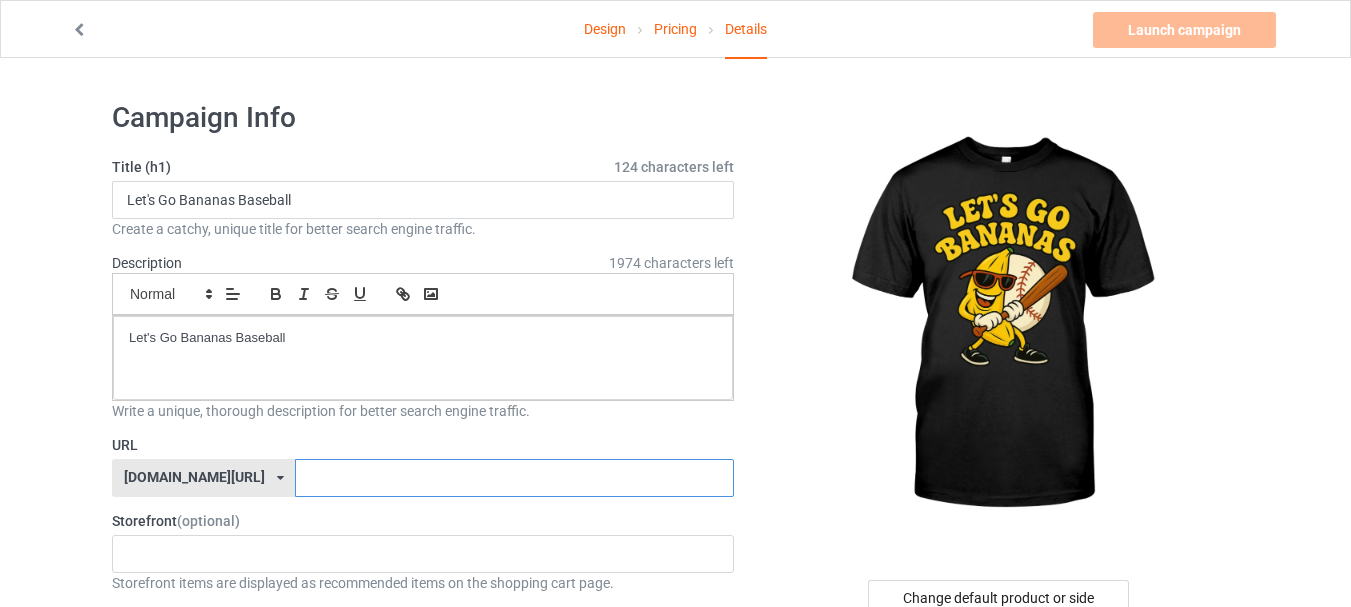 click at bounding box center (514, 478) 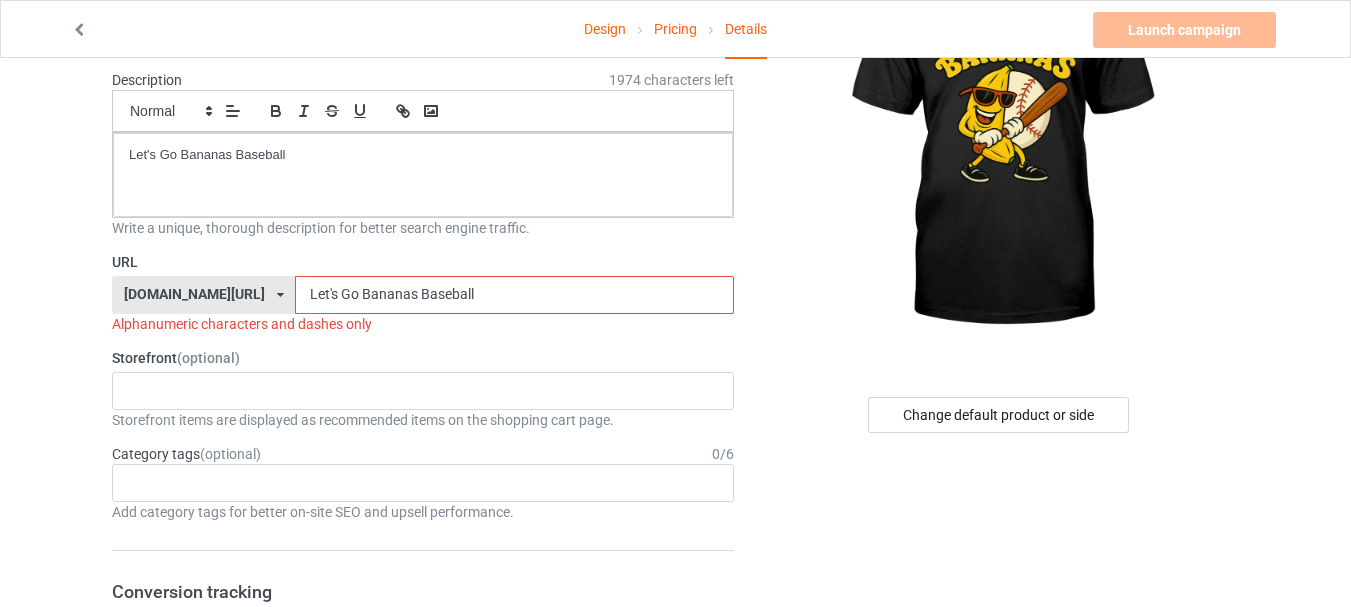 scroll, scrollTop: 186, scrollLeft: 0, axis: vertical 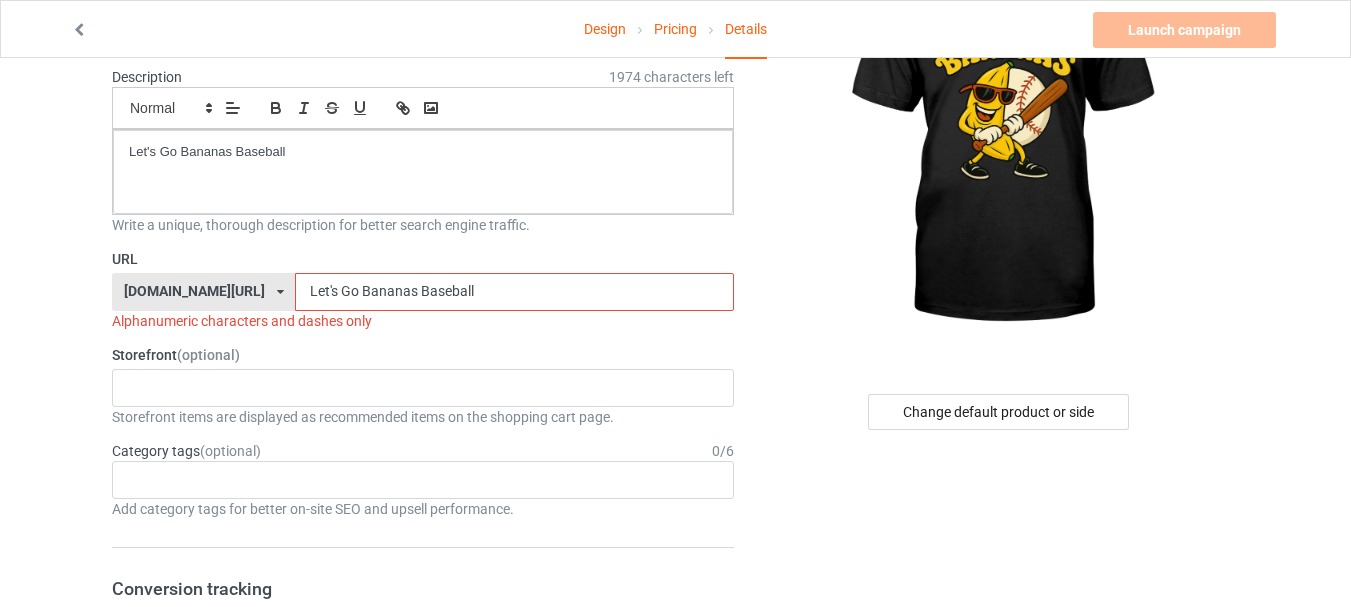 drag, startPoint x: 309, startPoint y: 292, endPoint x: 506, endPoint y: 323, distance: 199.42416 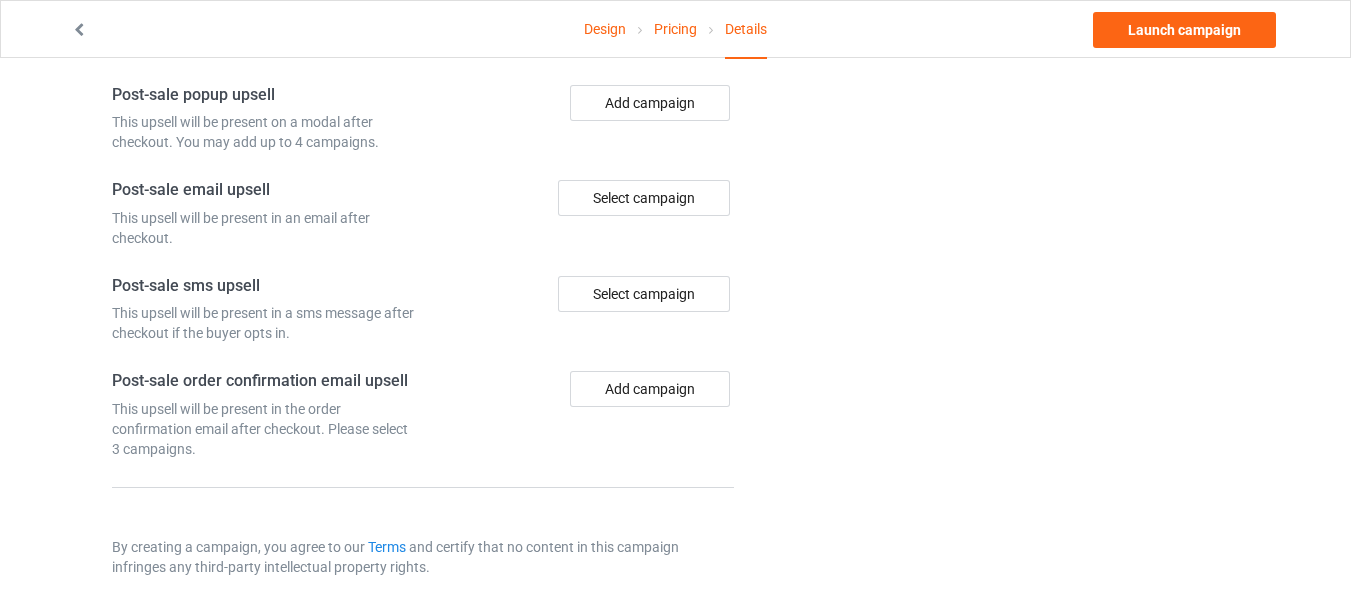 scroll, scrollTop: 1524, scrollLeft: 0, axis: vertical 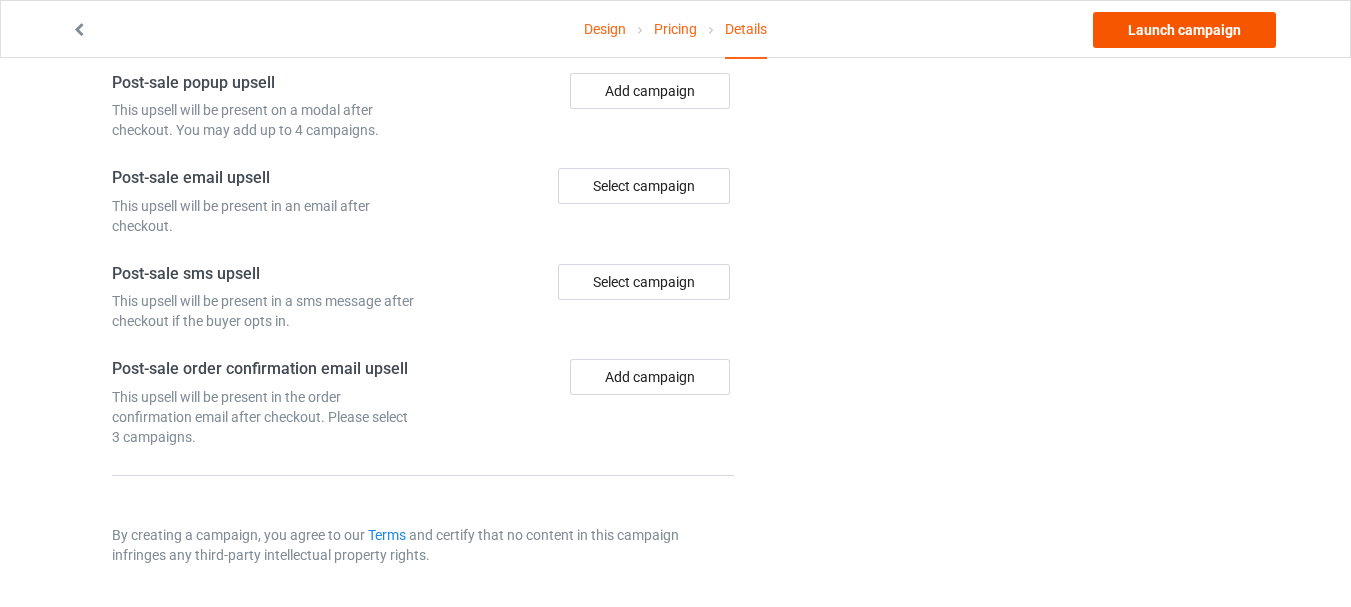 type on "Liy8" 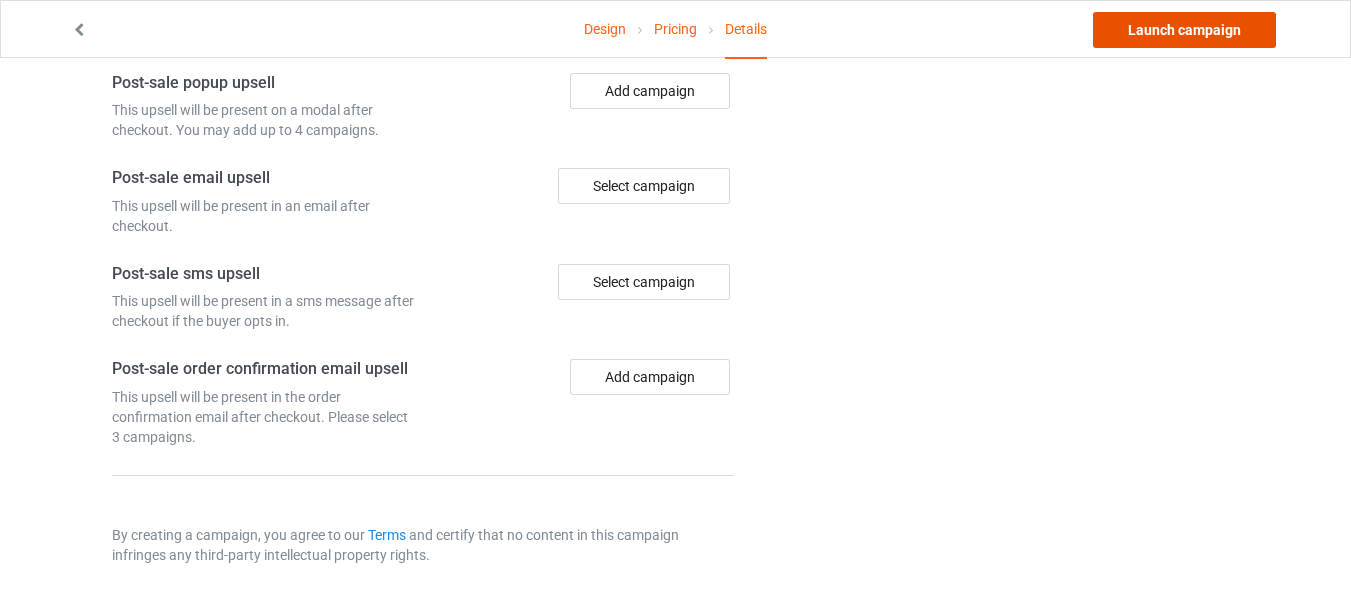 click on "Launch campaign" at bounding box center (1184, 30) 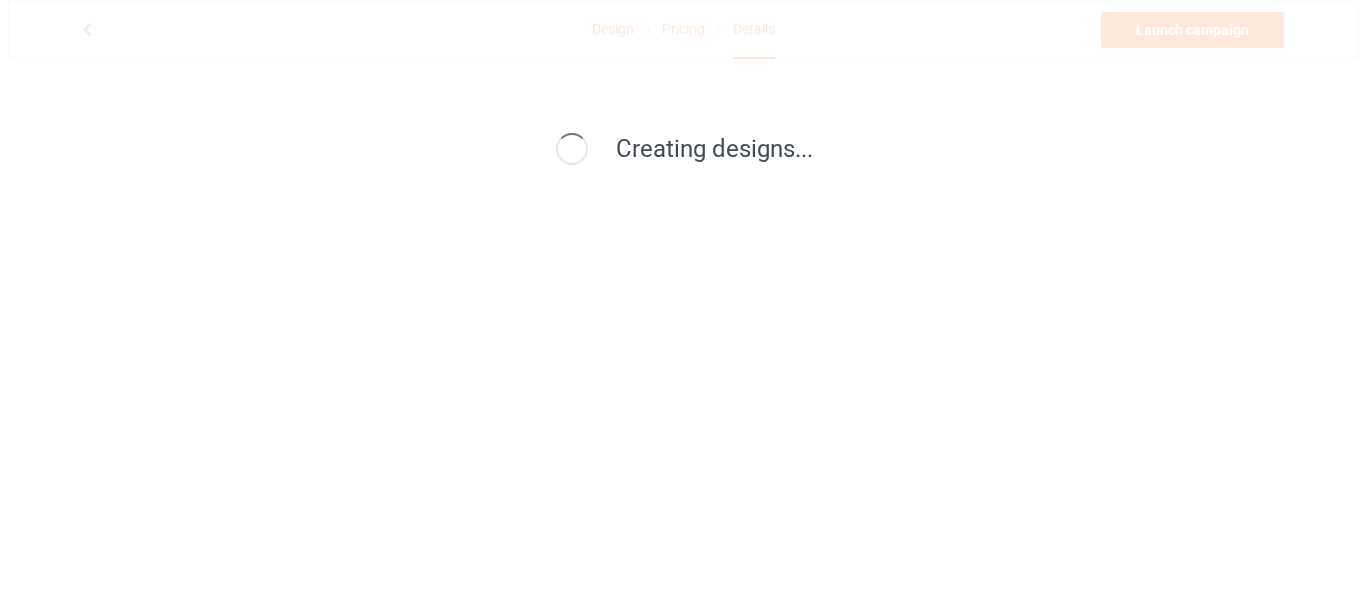 scroll, scrollTop: 0, scrollLeft: 0, axis: both 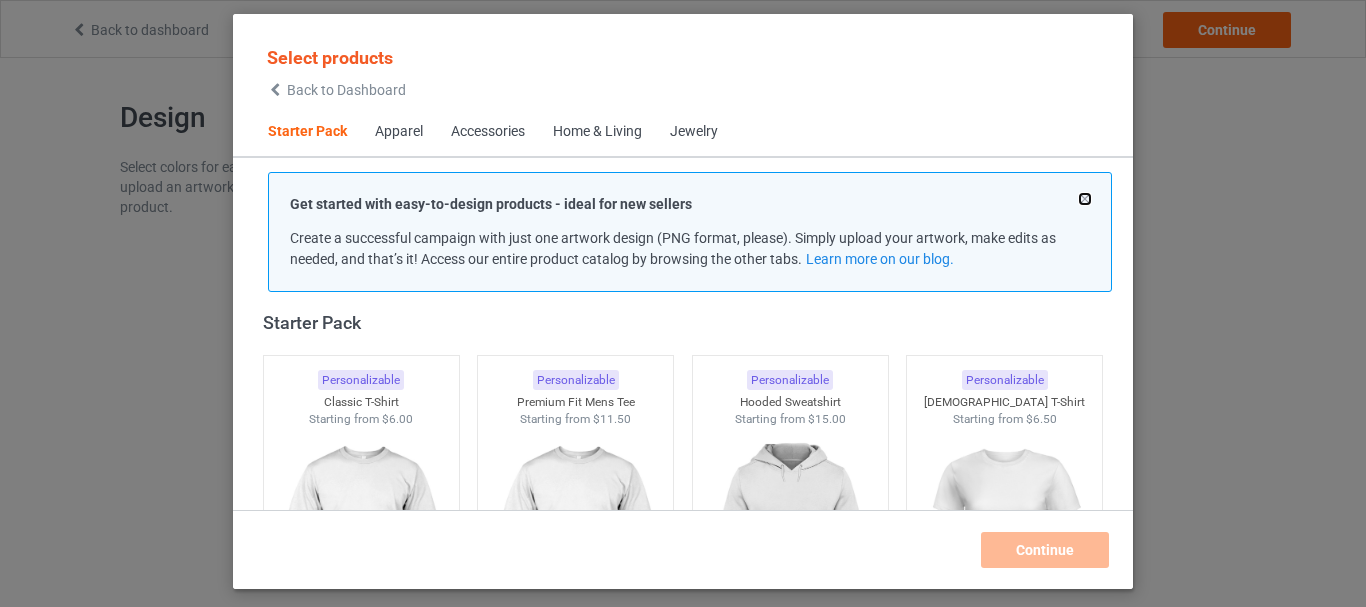 click at bounding box center (1085, 199) 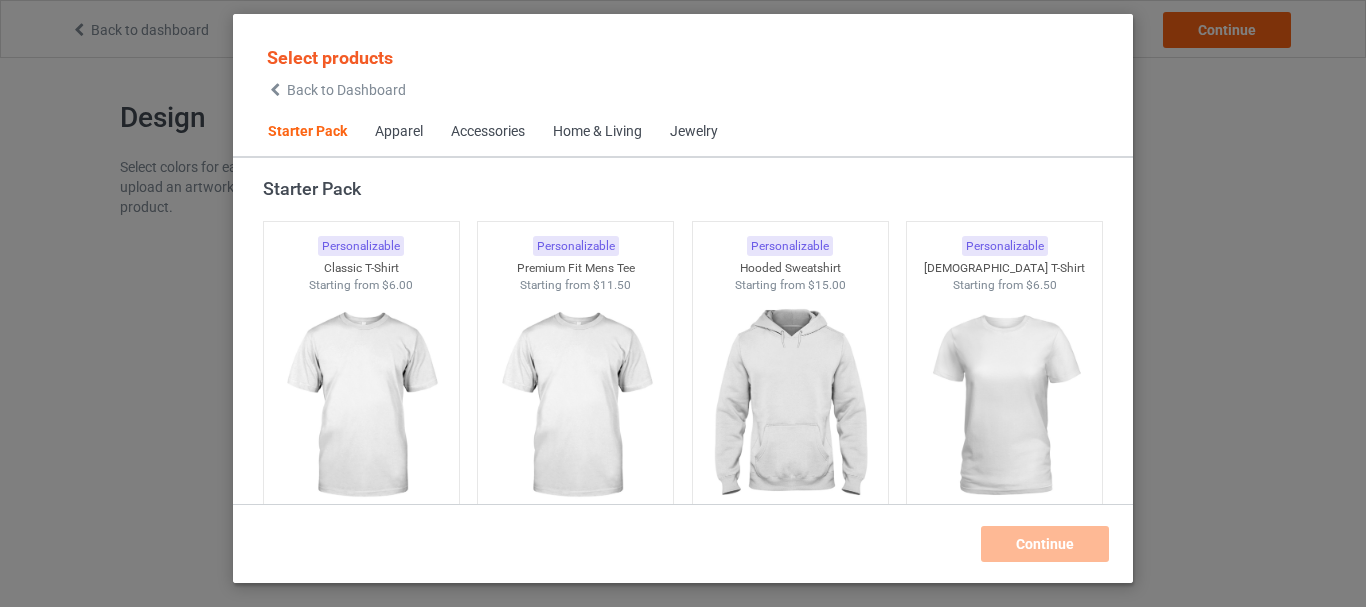 click on "Select products Back to Dashboard Starter Pack Apparel Accessories Home & Living Jewelry Starter Pack Personalizable Classic T-Shirt Starting from   $6.00 Personalizable Premium Fit Mens Tee Starting from   $11.50 Personalizable Hooded Sweatshirt Starting from   $15.00 Personalizable Ladies T-Shirt Starting from   $6.50 Personalizable V-Neck T-Shirt Starting from   $9.50 Personalizable Unisex Tank Starting from   $9.50 Apparel Personalizable Classic Polo Starting from   $10.00 Personalizable Lightweight Jacket Starting from   $19.00 Personalizable Dress Shirt Starting from   $24.00 Personalizable Classic T-Shirt Starting from   $6.00 Personalizable Premium Fit Mens Tee Starting from   $11.50 Personalizable Hooded Sweatshirt Starting from   $15.00 Personalizable Ladies T-Shirt Starting from   $6.50 Personalizable V-Neck T-Shirt Starting from   $9.50 Personalizable Long Sleeve Tee Starting from   $9.00 Personalizable Crewneck Sweatshirt Starting from   $13.00 Personalizable Unisex Tank Starting from   $9.50" at bounding box center (683, 303) 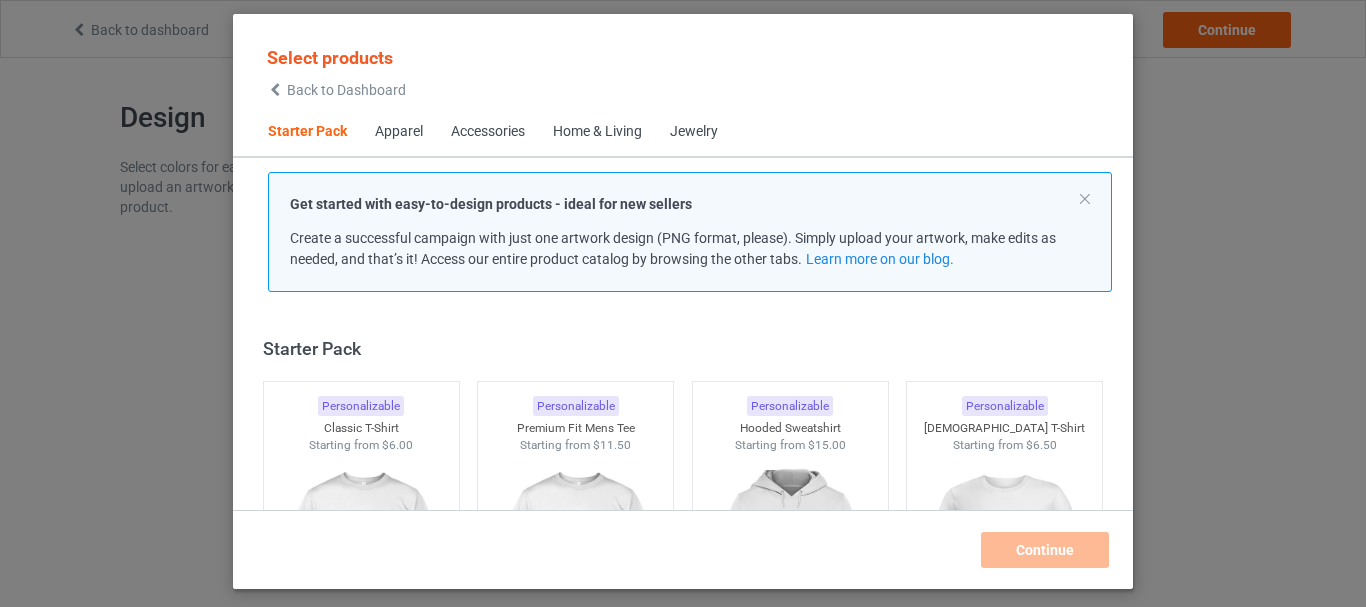 scroll, scrollTop: 26, scrollLeft: 0, axis: vertical 